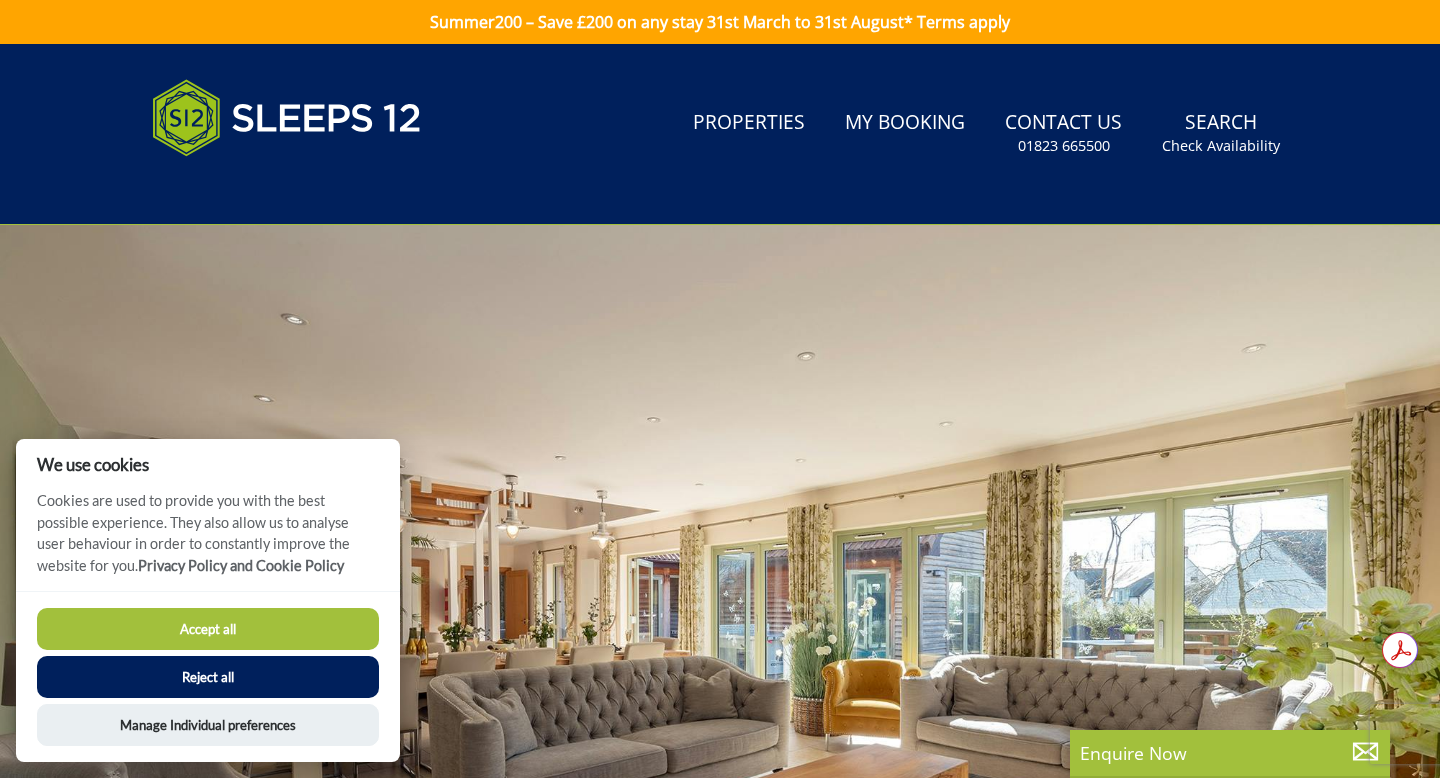 scroll, scrollTop: 0, scrollLeft: 0, axis: both 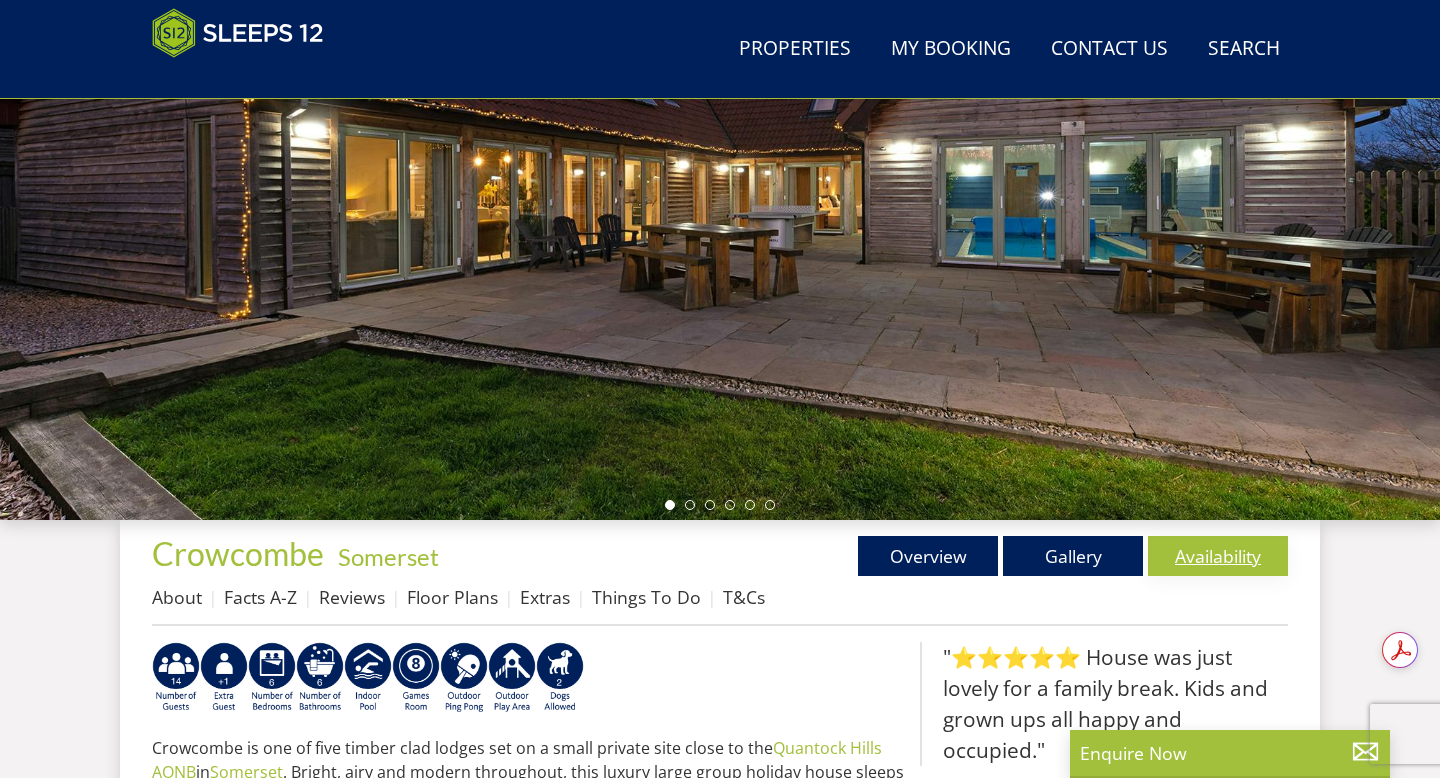 click on "Availability" at bounding box center (1218, 556) 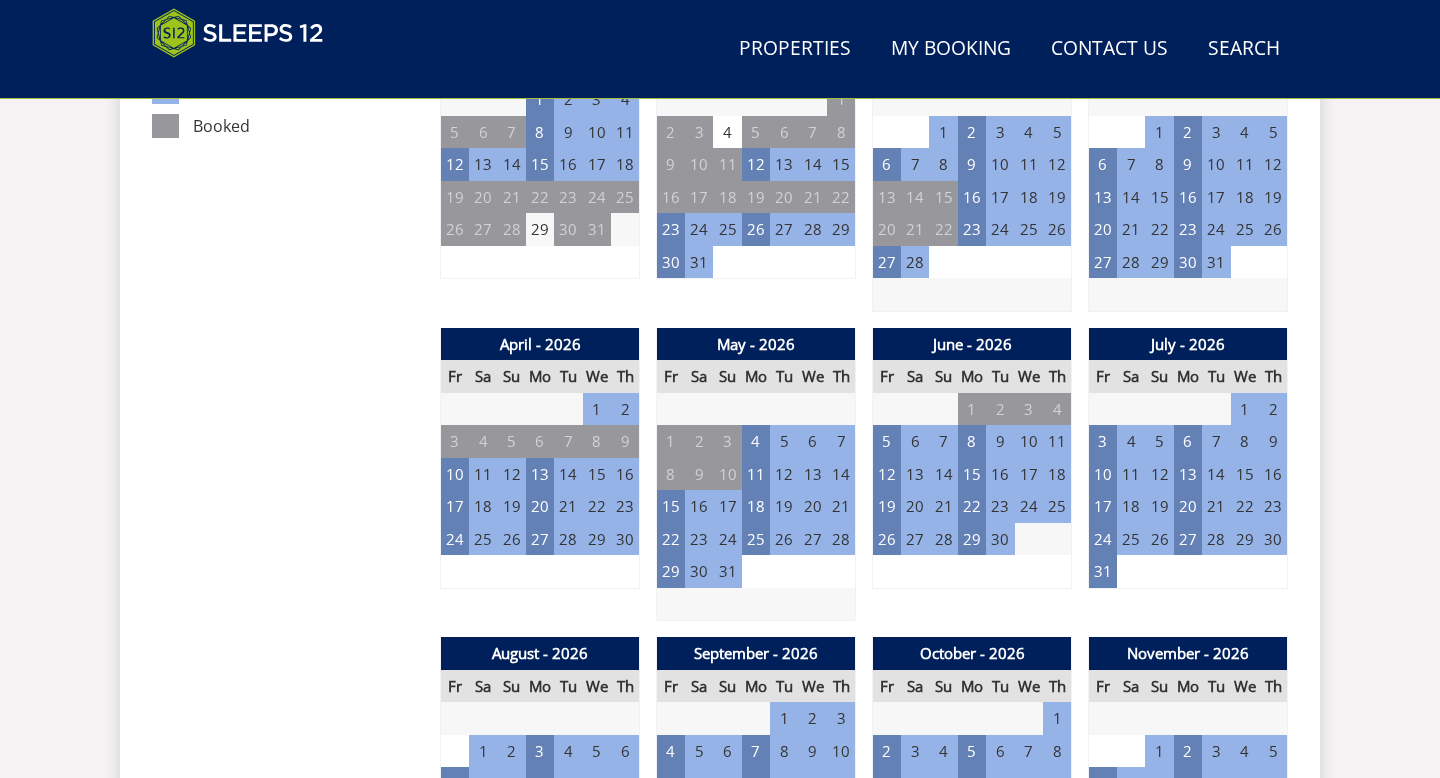 scroll, scrollTop: 1255, scrollLeft: 0, axis: vertical 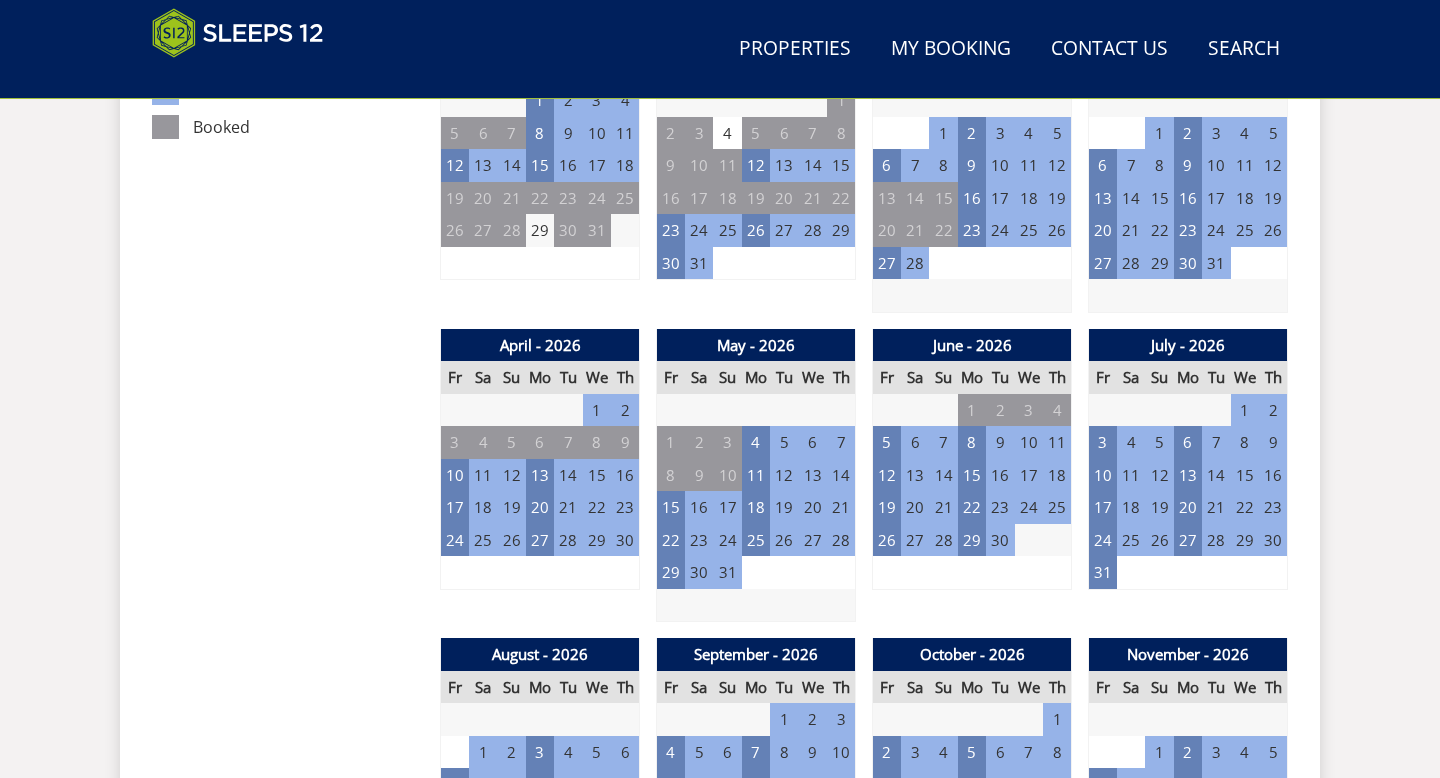 click on "30" at bounding box center [699, 572] 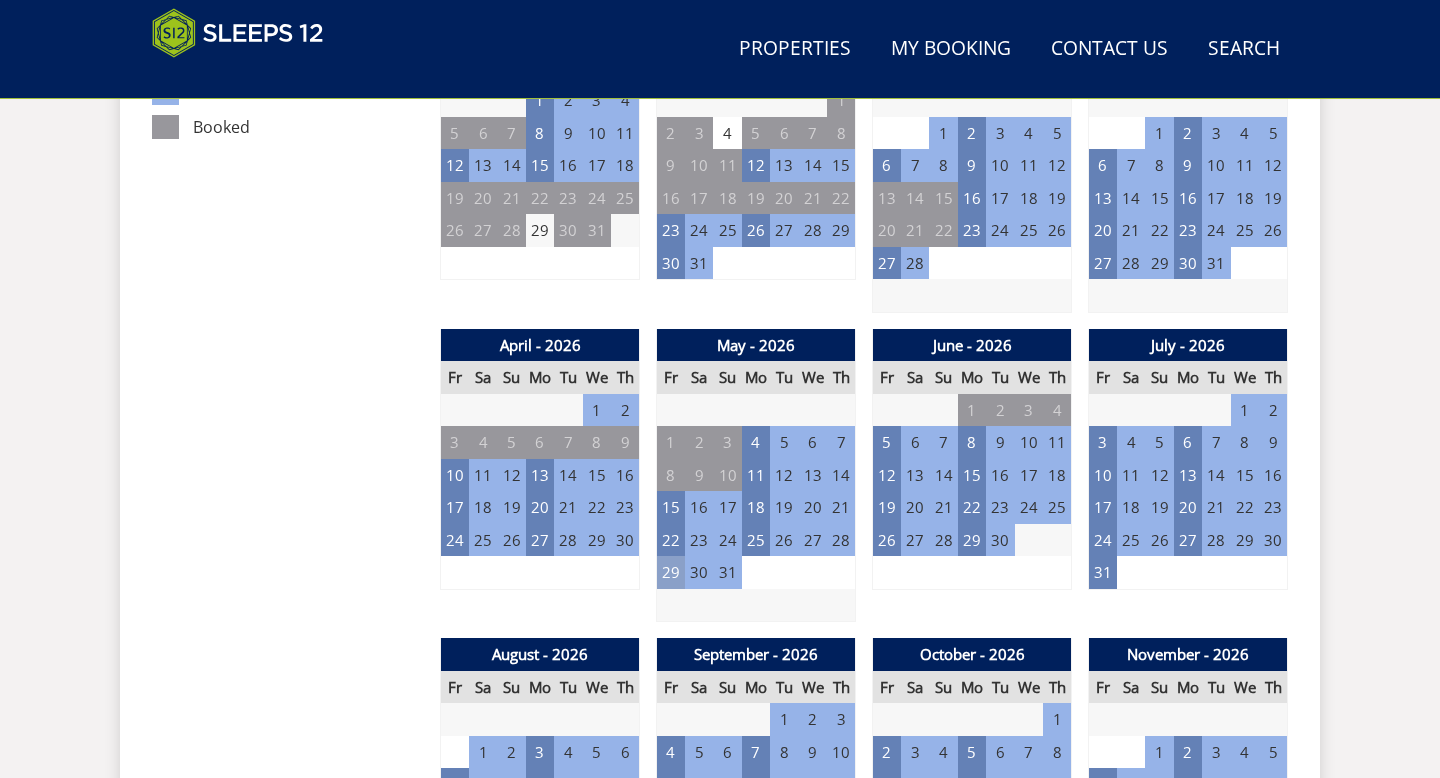 click on "29" at bounding box center (671, 572) 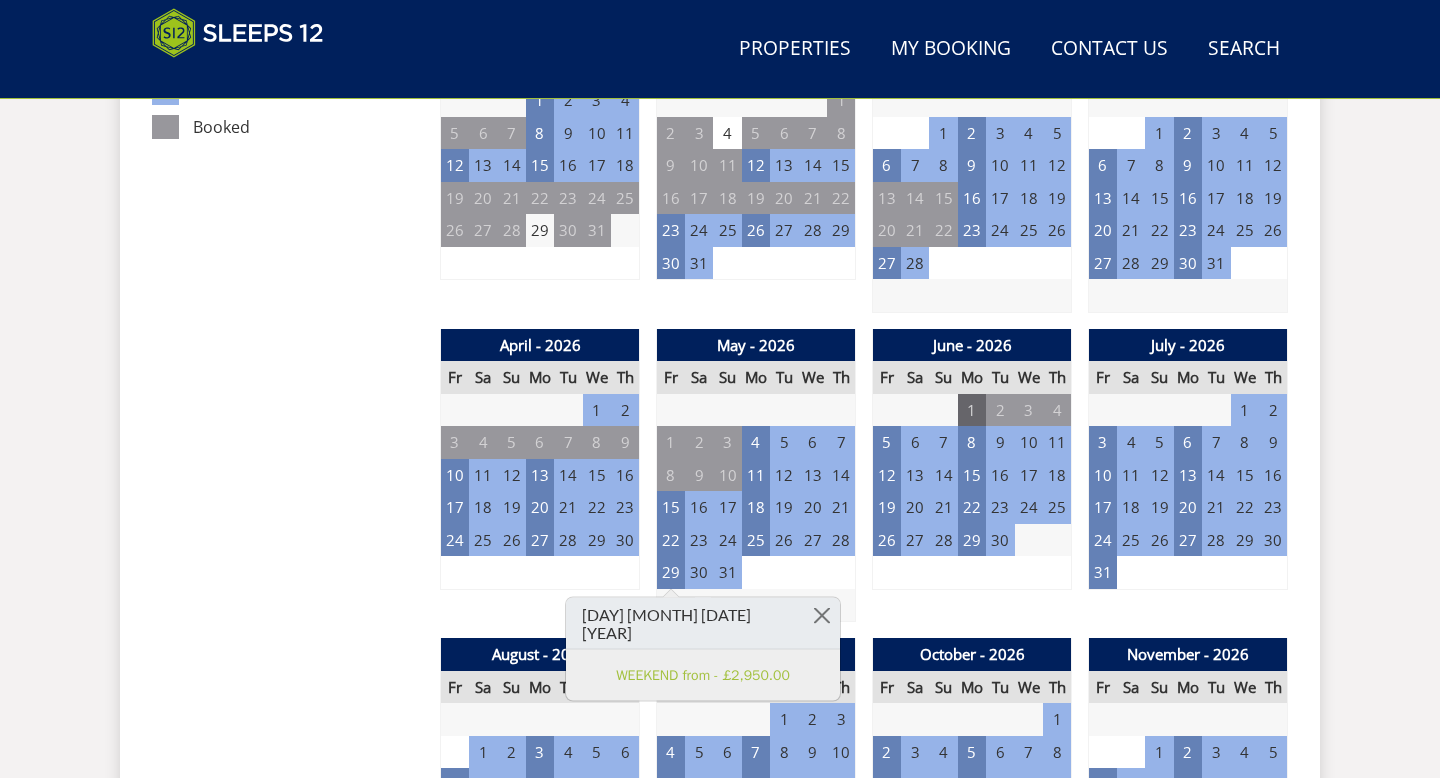 click on "1" at bounding box center [972, 410] 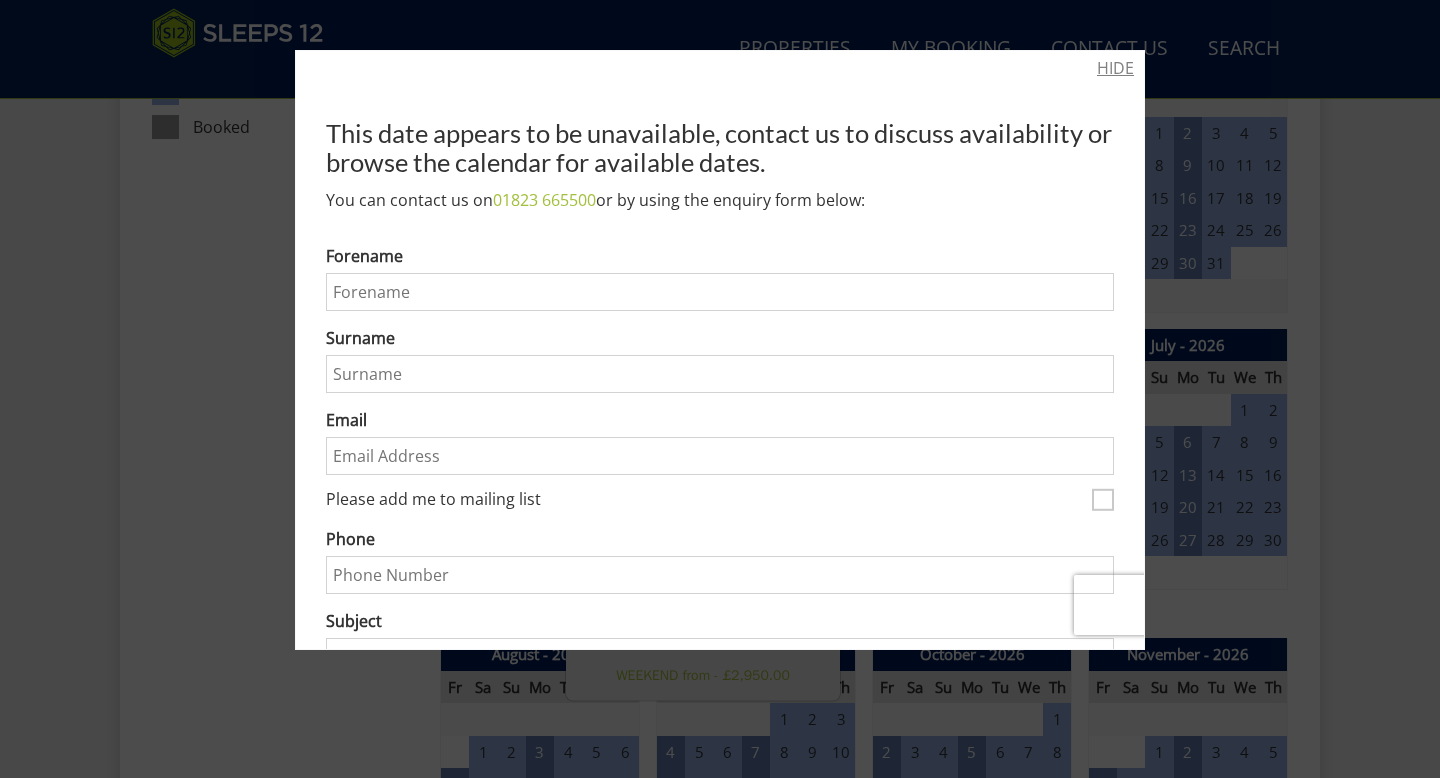 click on "HIDE" at bounding box center [1115, 68] 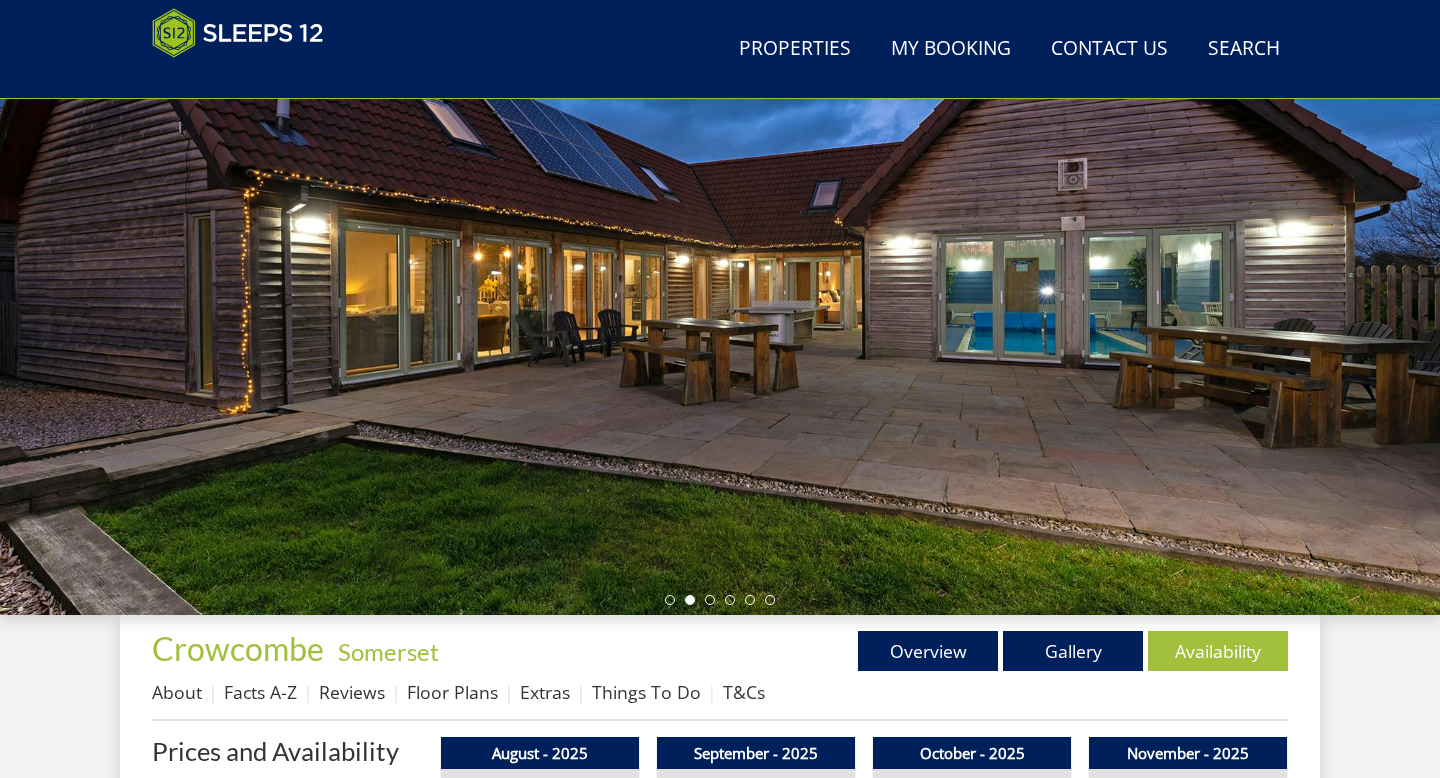 scroll, scrollTop: 229, scrollLeft: 0, axis: vertical 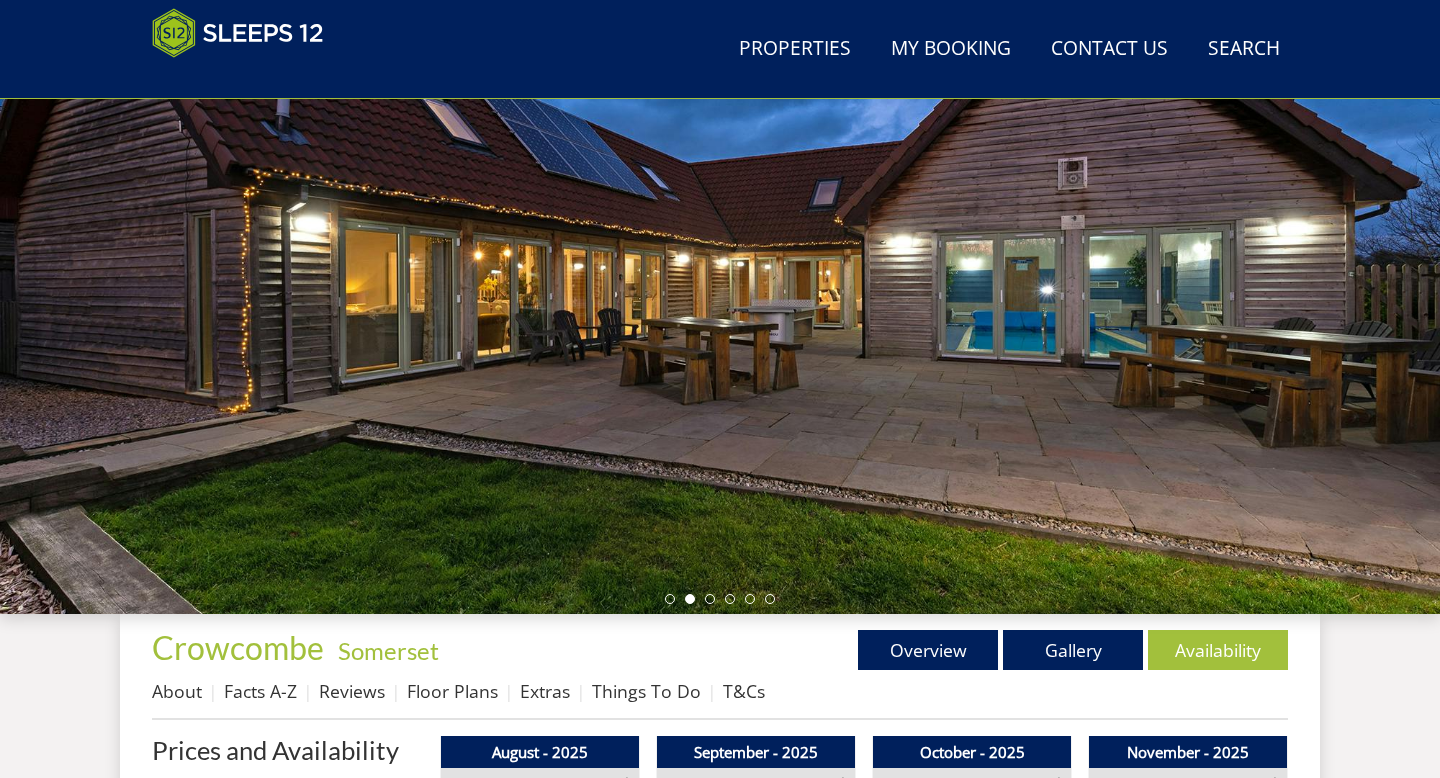 click at bounding box center (720, 599) 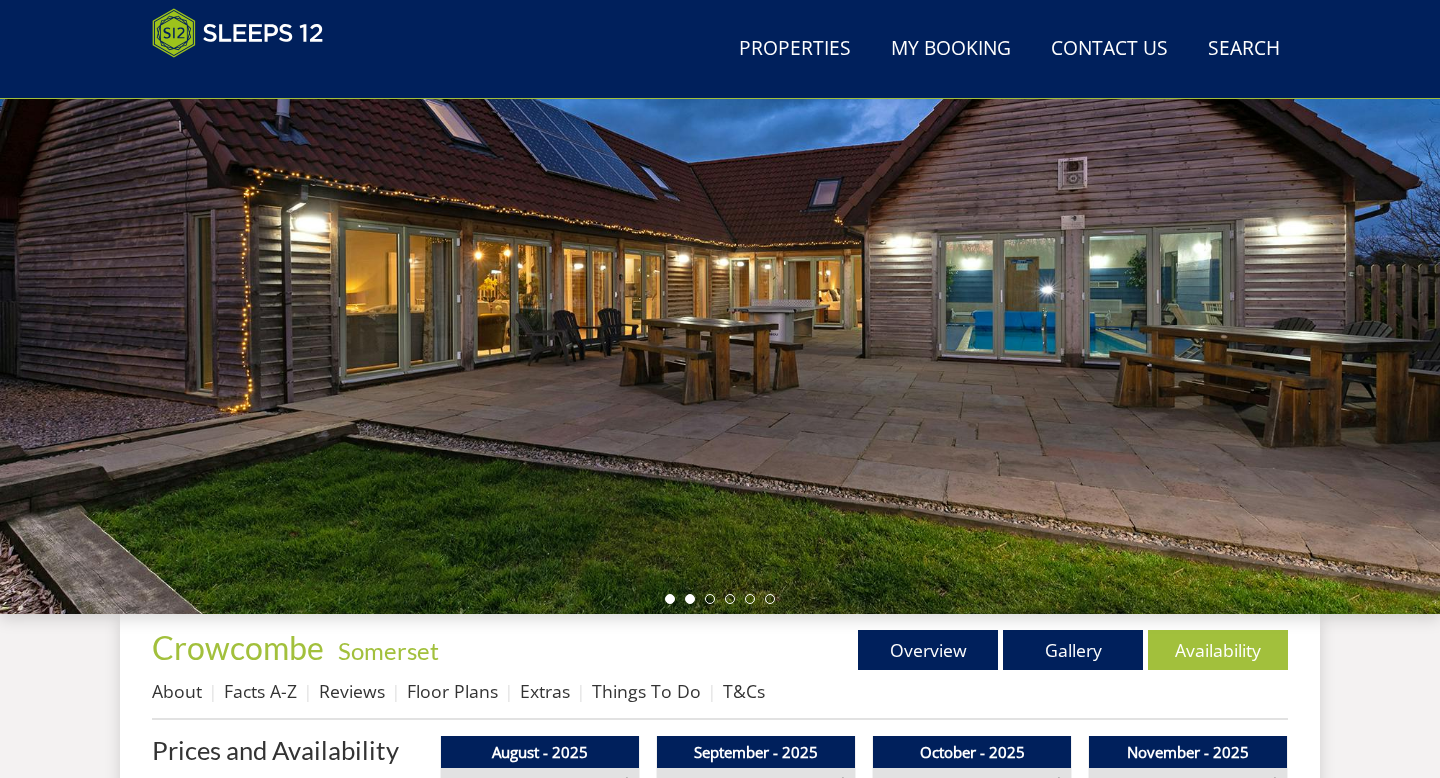 click at bounding box center [670, 599] 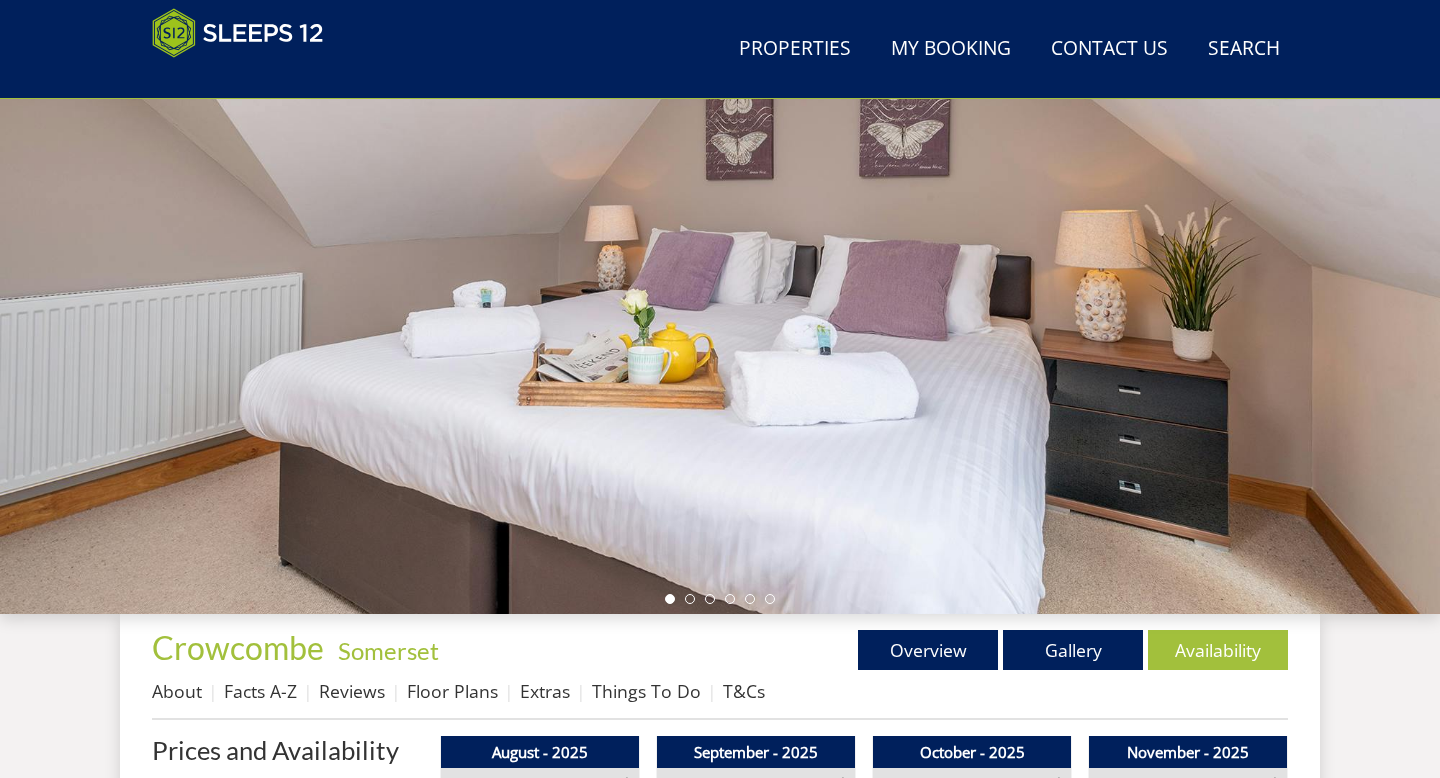click at bounding box center (720, 599) 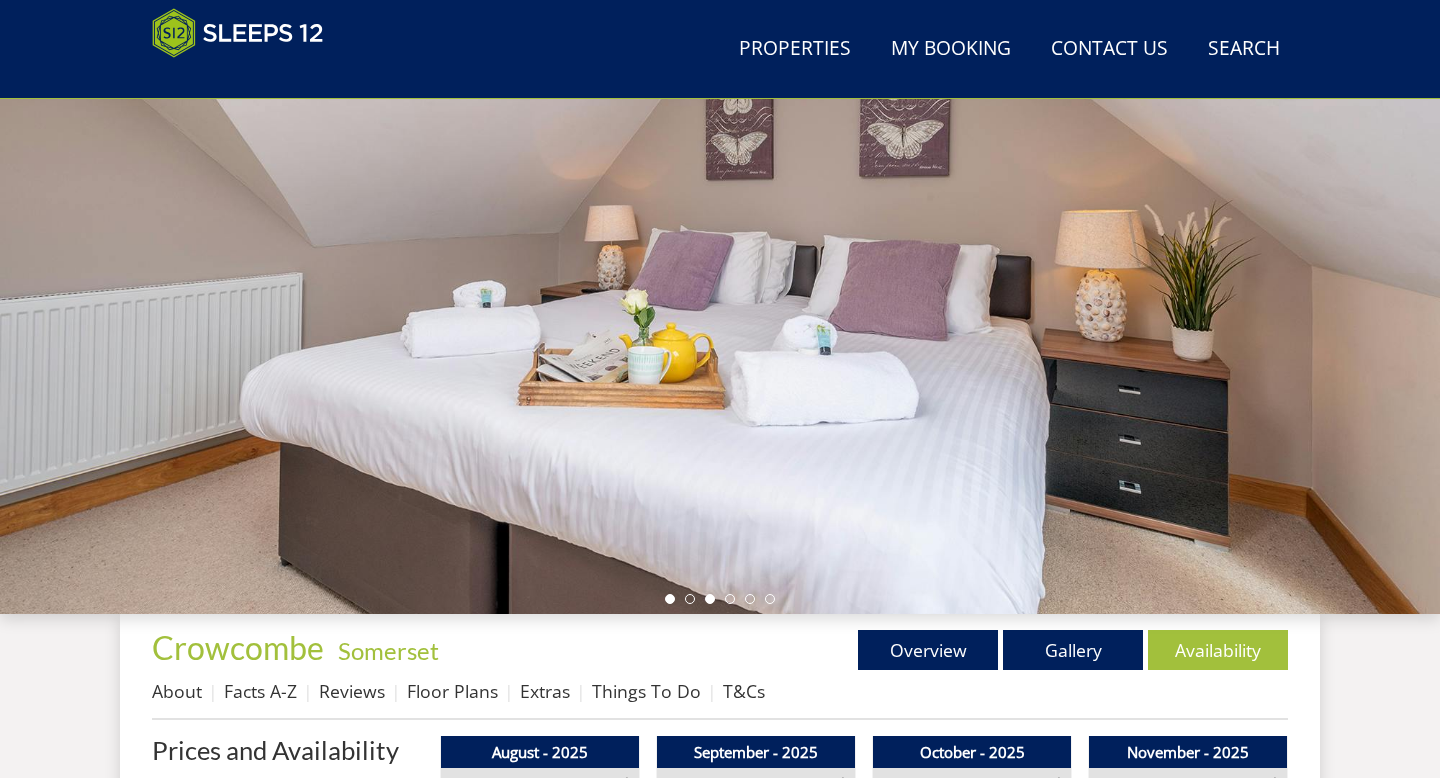 click at bounding box center [710, 599] 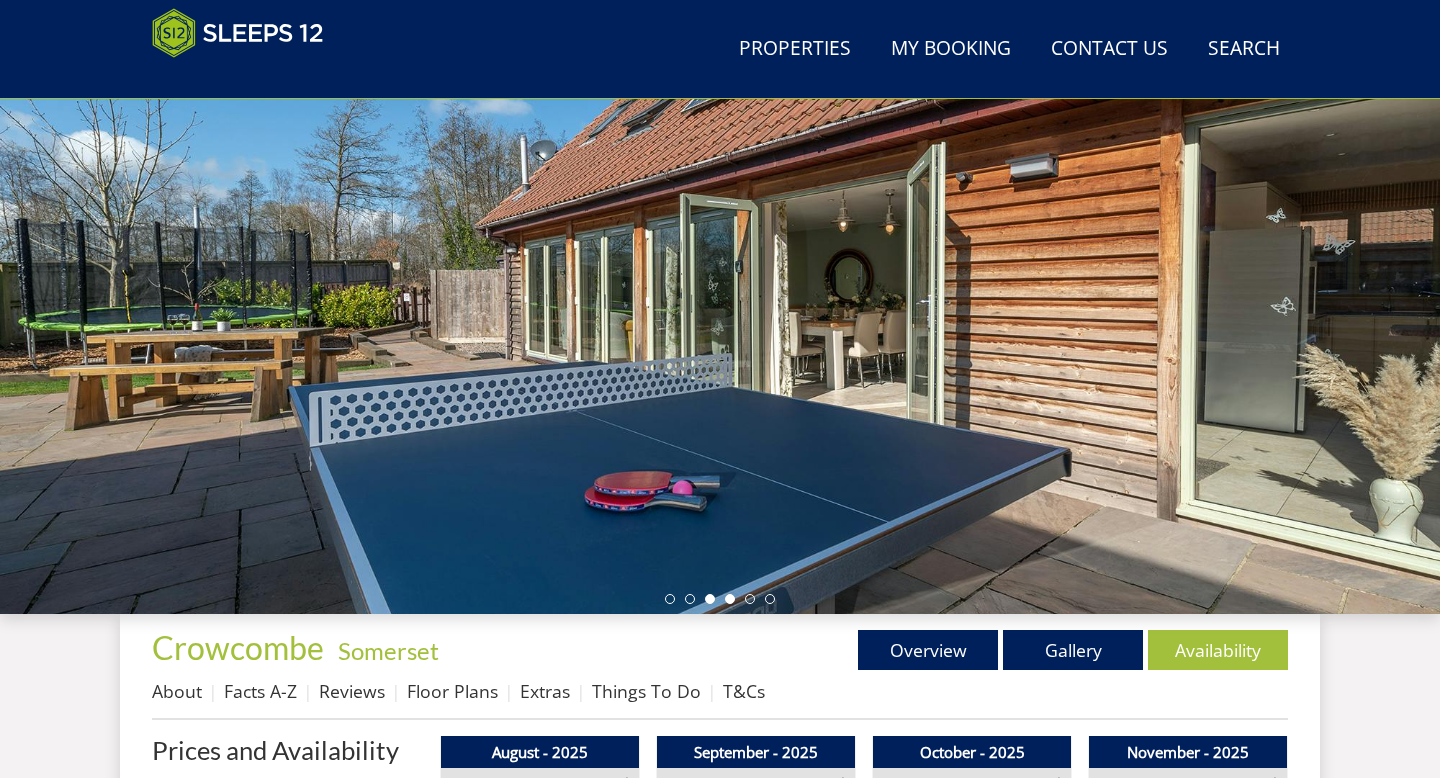 click at bounding box center [730, 599] 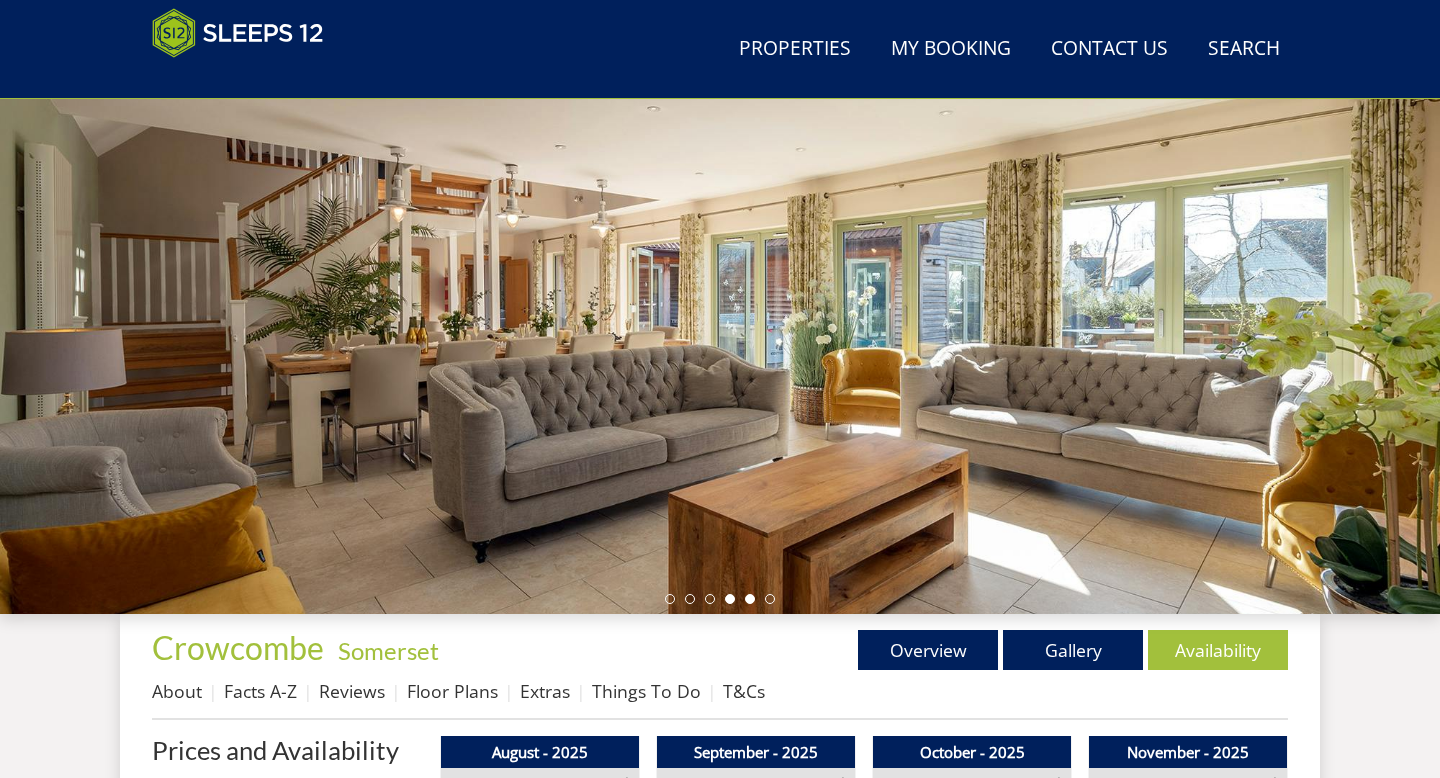 click at bounding box center [750, 599] 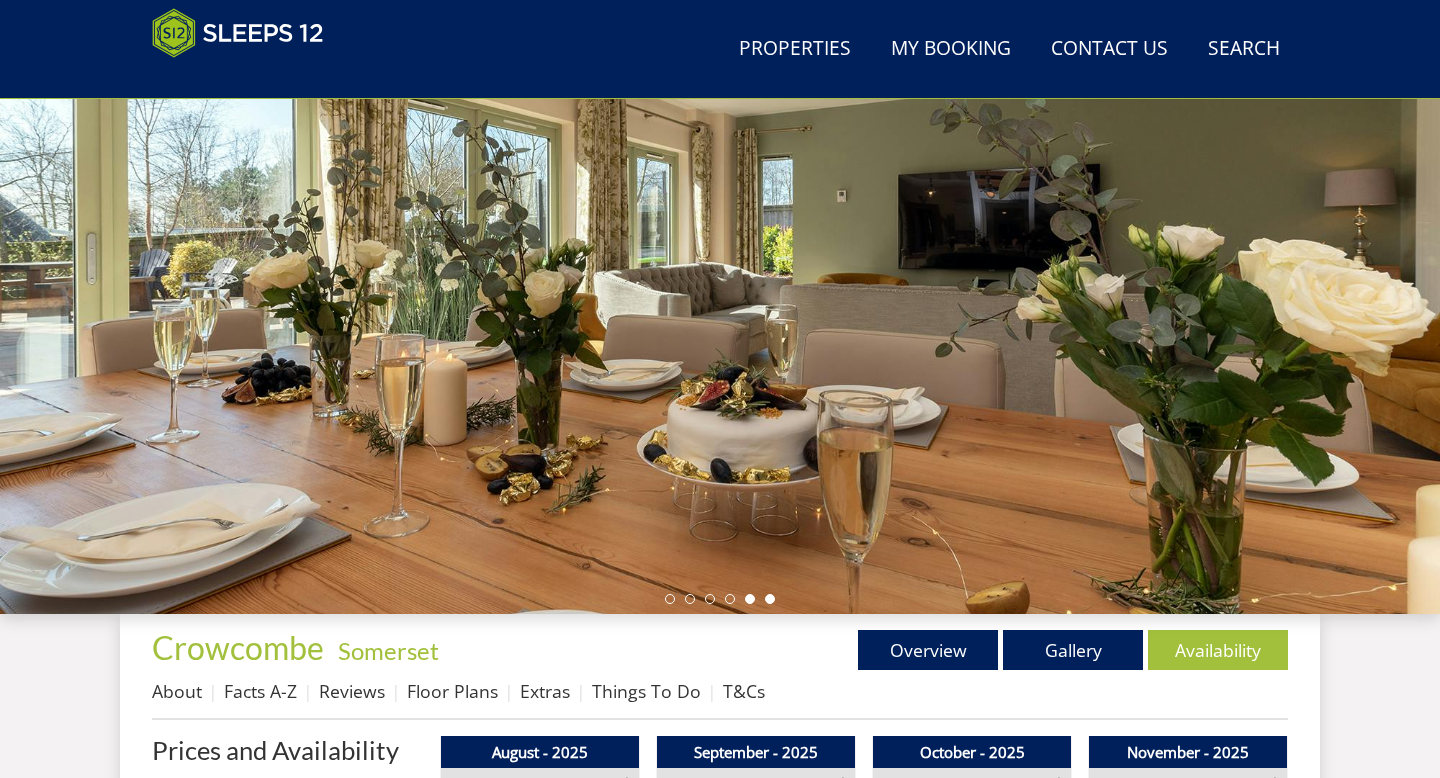 click at bounding box center [770, 599] 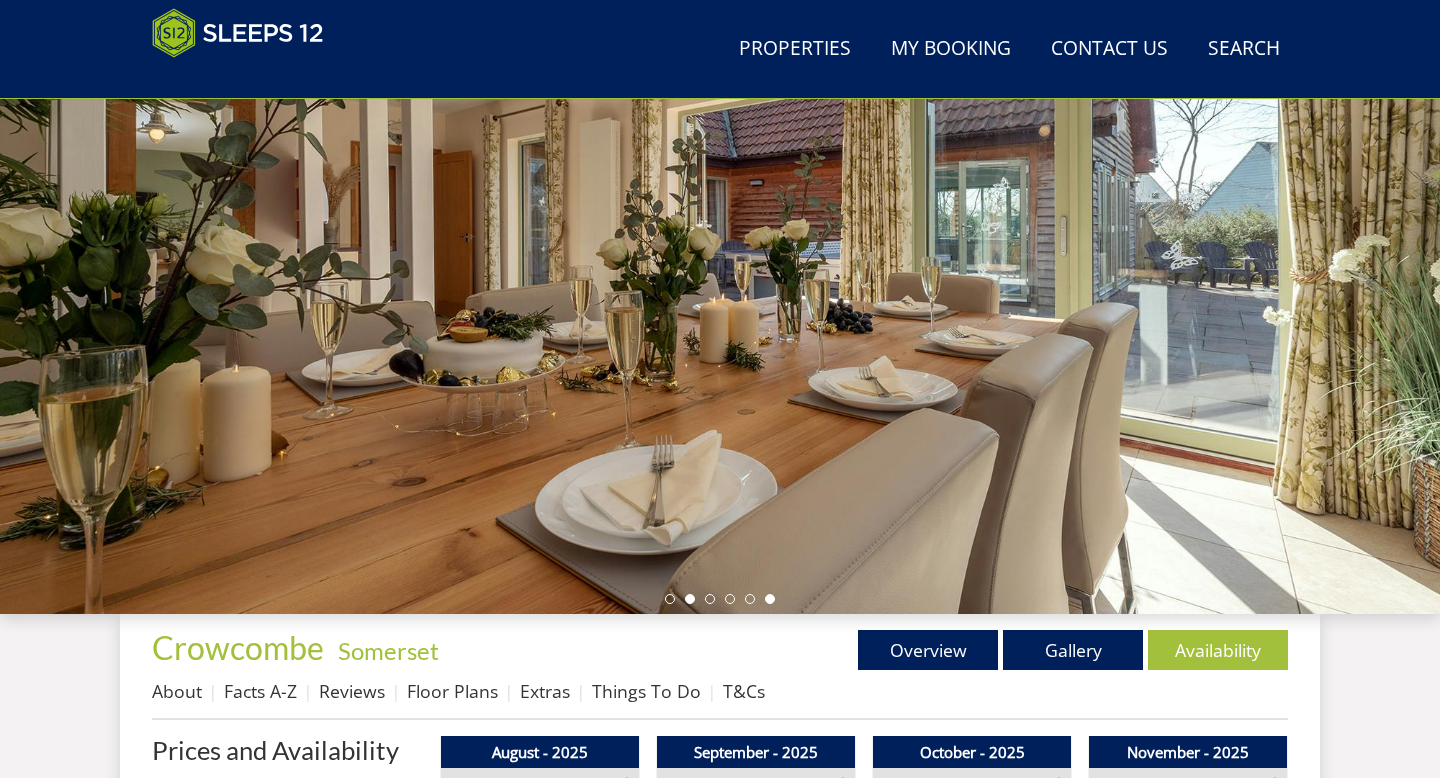 click at bounding box center (690, 599) 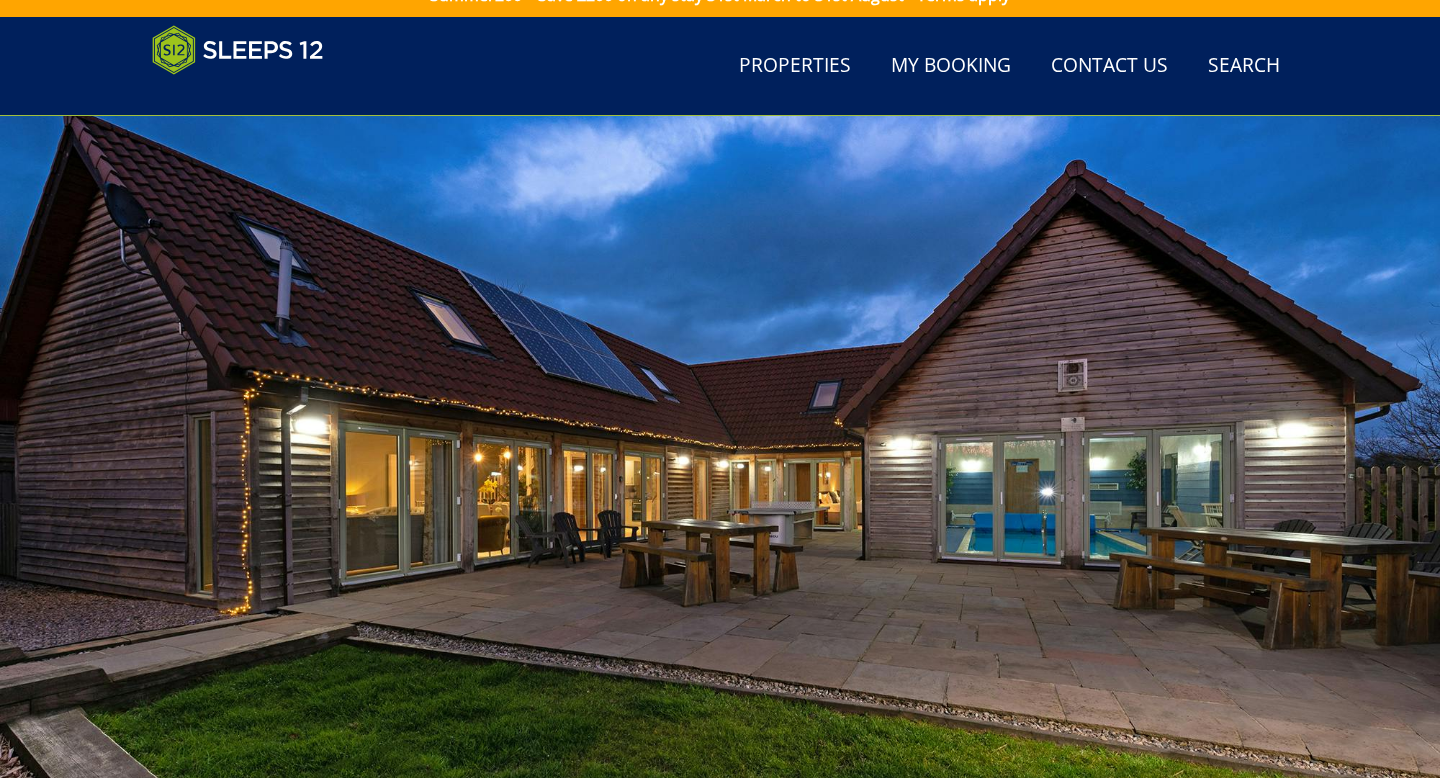 scroll, scrollTop: 0, scrollLeft: 0, axis: both 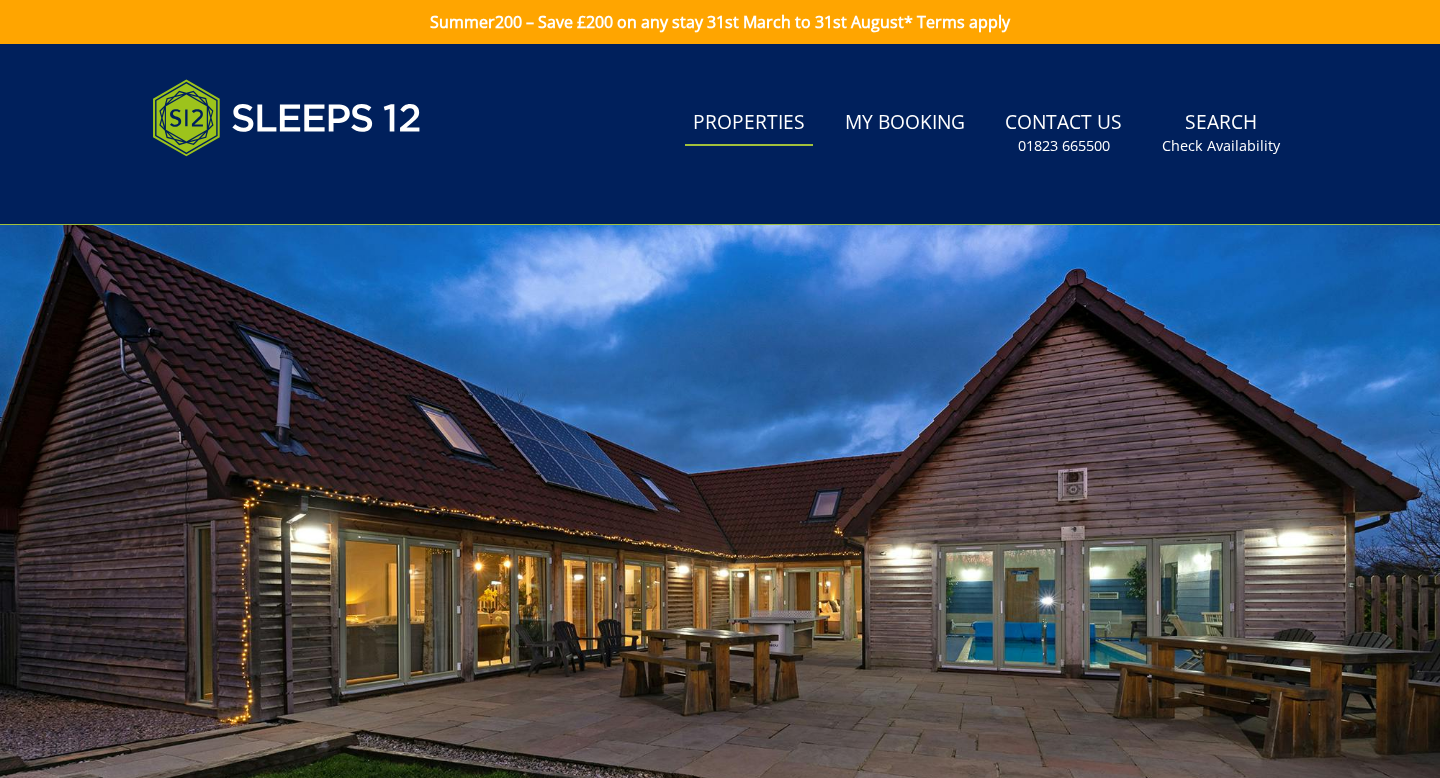 click on "Properties" at bounding box center [749, 123] 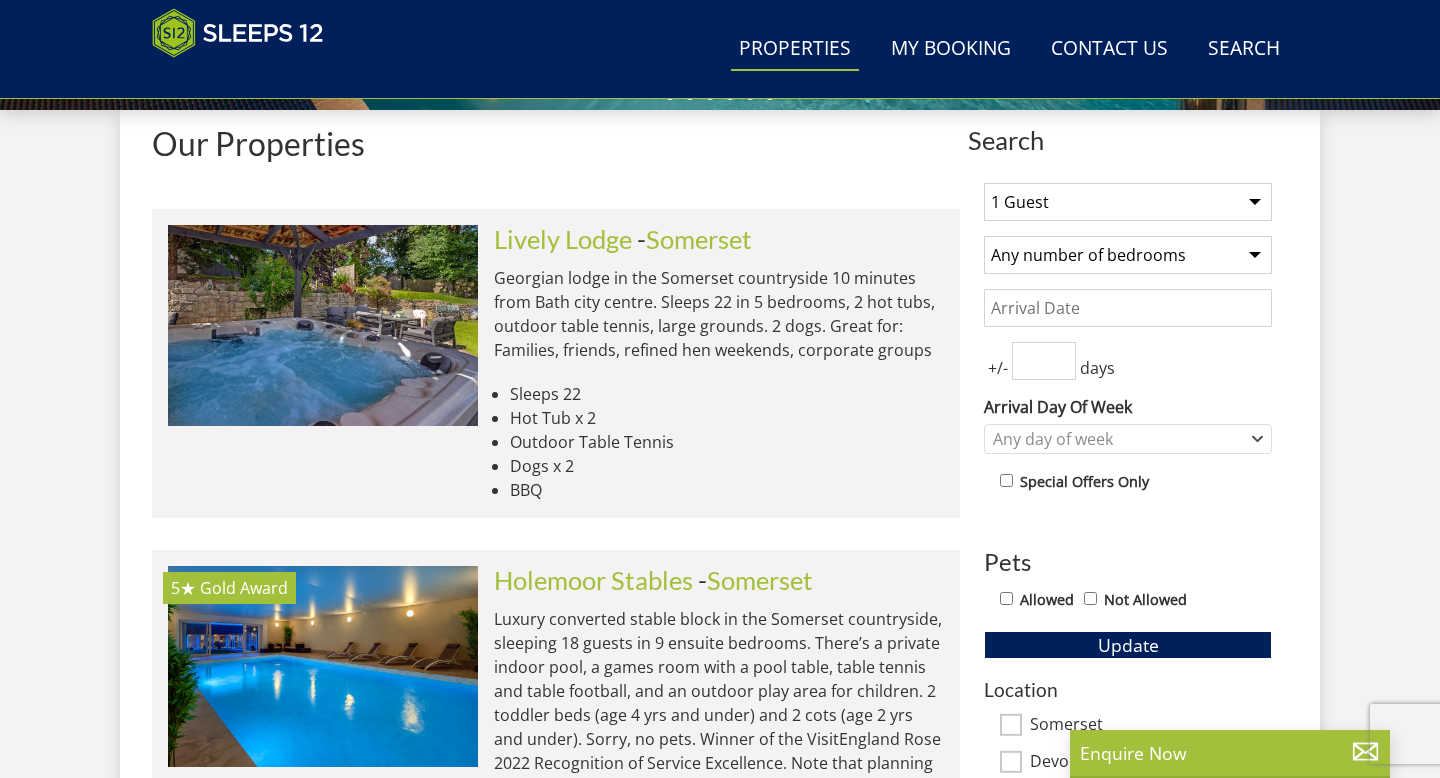 scroll, scrollTop: 752, scrollLeft: 0, axis: vertical 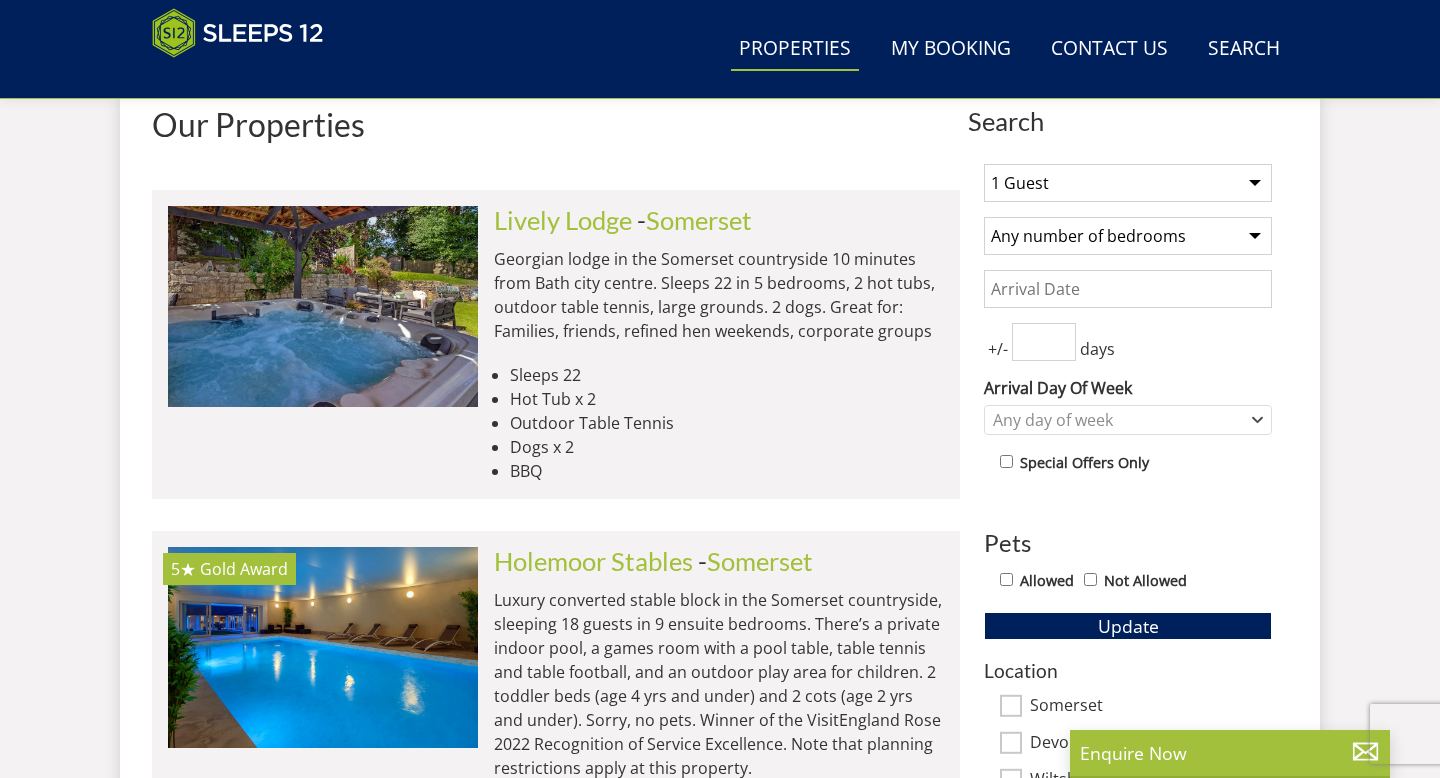 click on "1 Guest
2 Guests
3 Guests
4 Guests
5 Guests
6 Guests
7 Guests
8 Guests
9 Guests
10 Guests
11 Guests
12 Guests
13 Guests
14 Guests
15 Guests
16 Guests
17 Guests
18 Guests
19 Guests
20 Guests
21 Guests
22 Guests
23 Guests
24 Guests
25 Guests
26 Guests
27 Guests
28 Guests
29 Guests
30 Guests
31 Guests
32 Guests
33 Guests
34 Guests
35 Guests
36 Guests
37 Guests
38 Guests
39 Guests
40 Guests
41 Guests
42 Guests
43 Guests
44 Guests
45 Guests
46 Guests
47 Guests
48 Guests
49 Guests
50 Guests" at bounding box center [1128, 183] 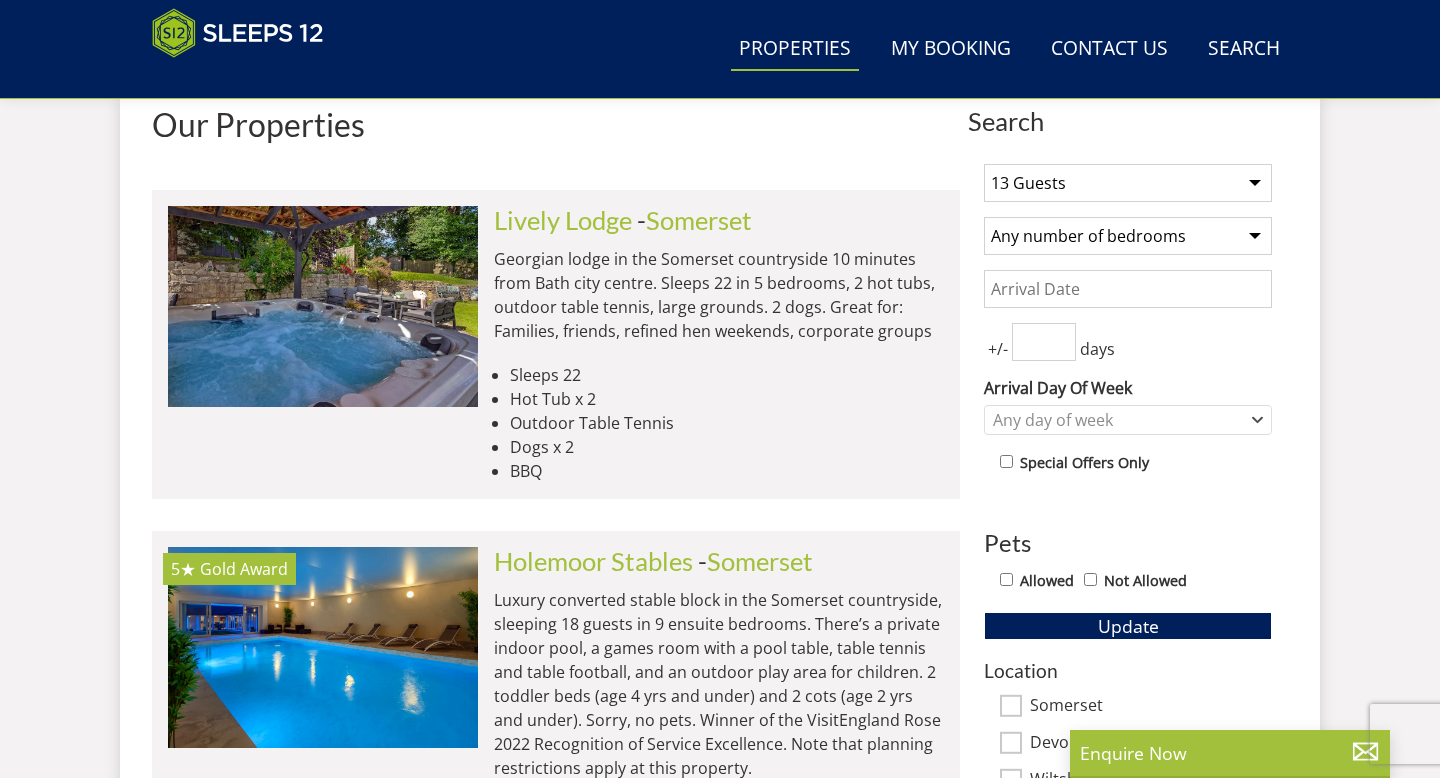 click on "Any number of bedrooms
3 Bedrooms
4 Bedrooms
5 Bedrooms
6 Bedrooms
7 Bedrooms
8 Bedrooms
9 Bedrooms
10 Bedrooms
11 Bedrooms
12 Bedrooms
13 Bedrooms
14 Bedrooms
15 Bedrooms
16 Bedrooms" at bounding box center (1128, 236) 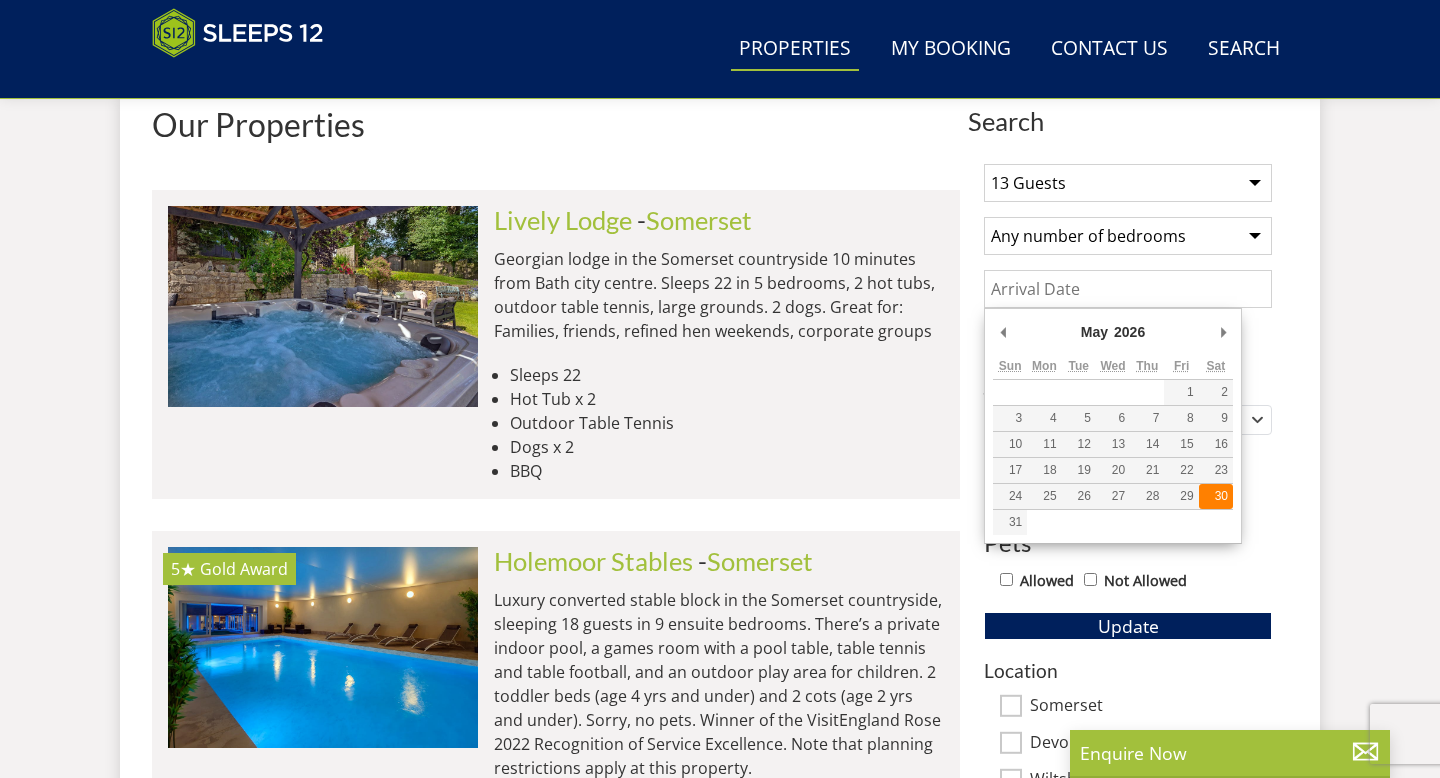 type on "[DAY]/[MONTH]/[YEAR]" 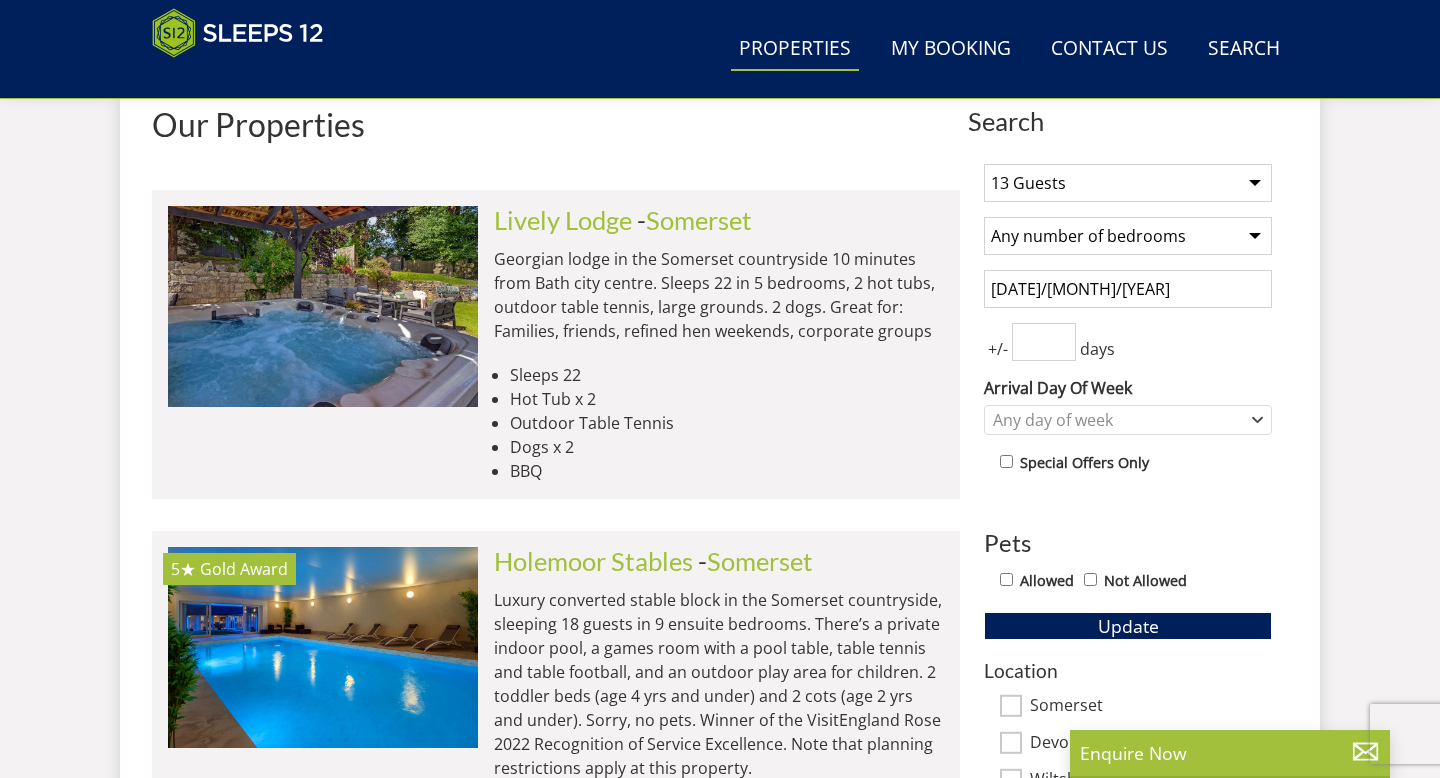 click at bounding box center [1044, 342] 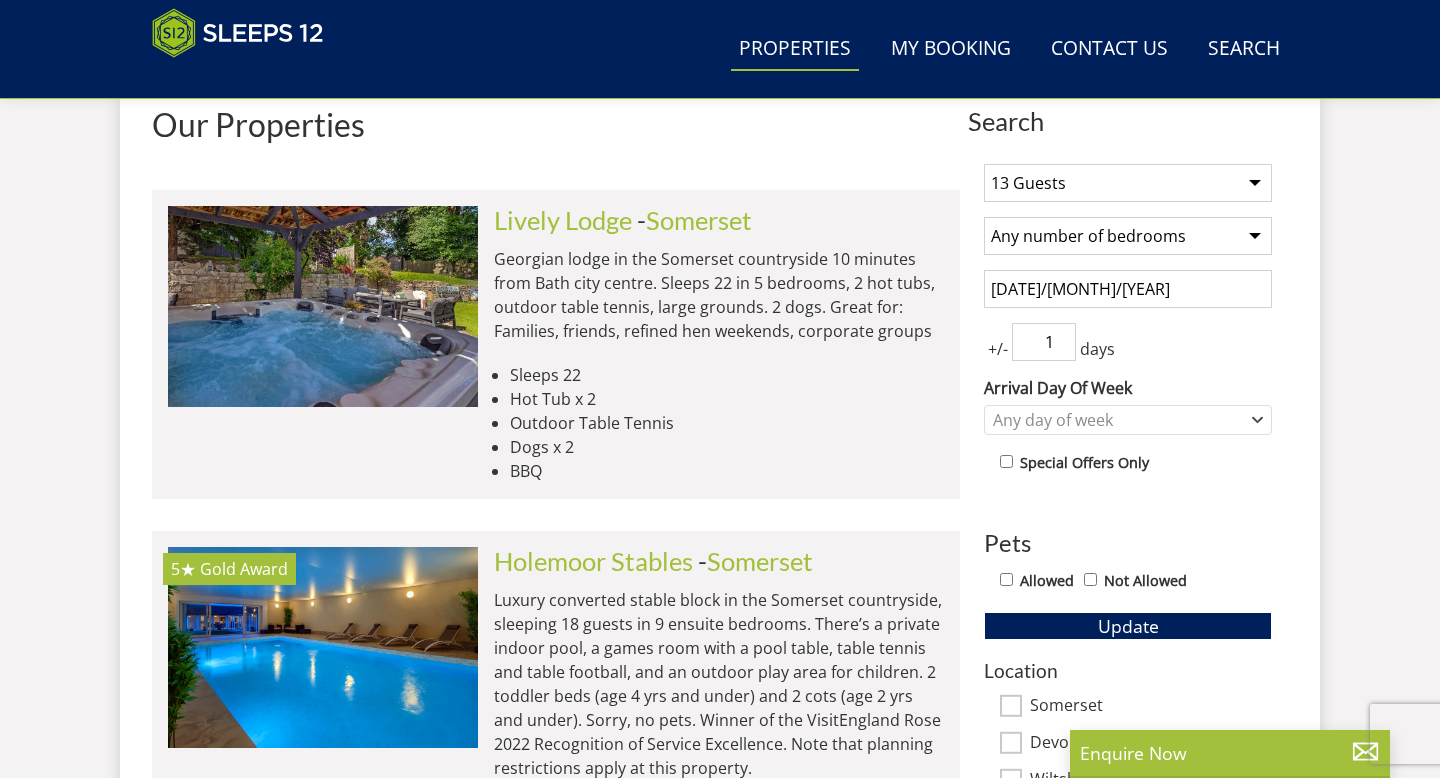 click on "1" at bounding box center (1044, 342) 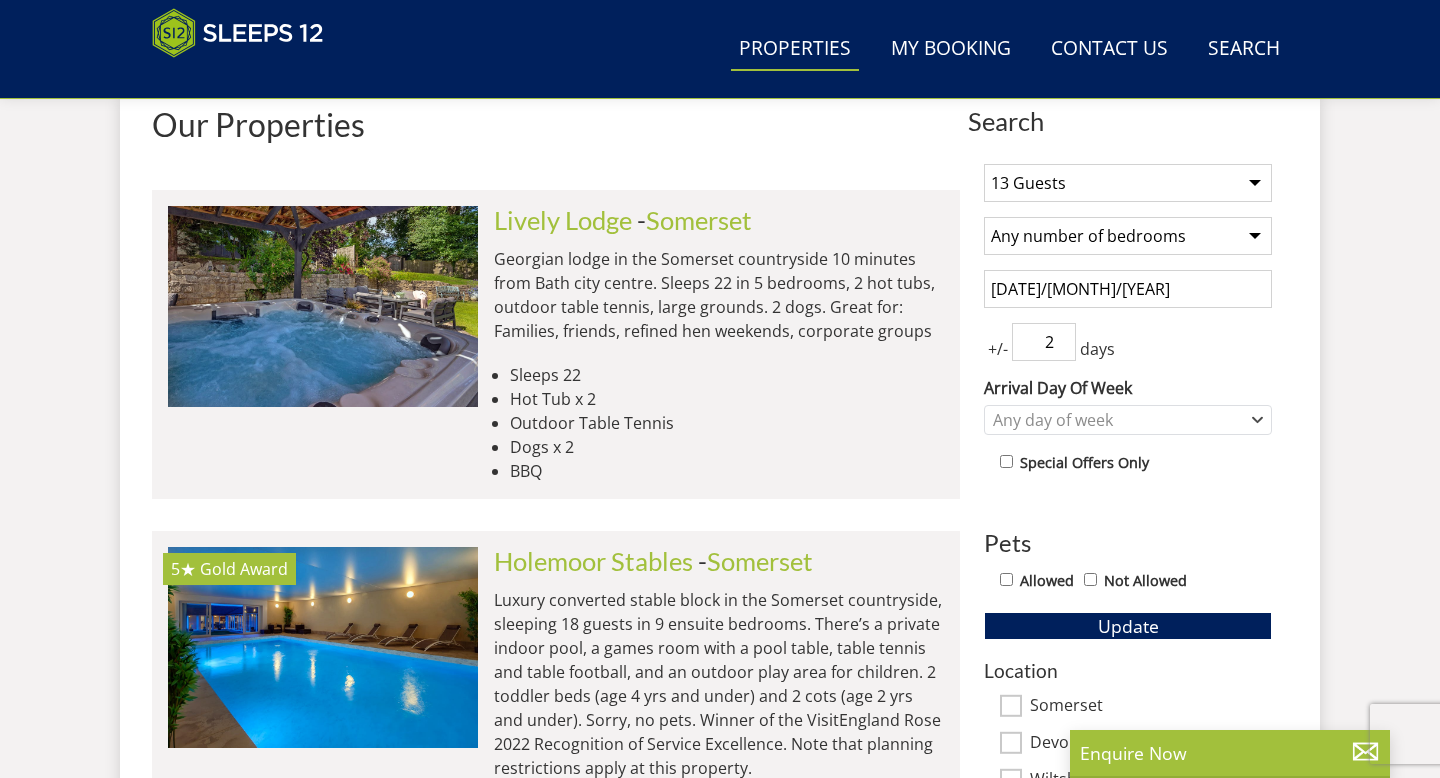 type on "2" 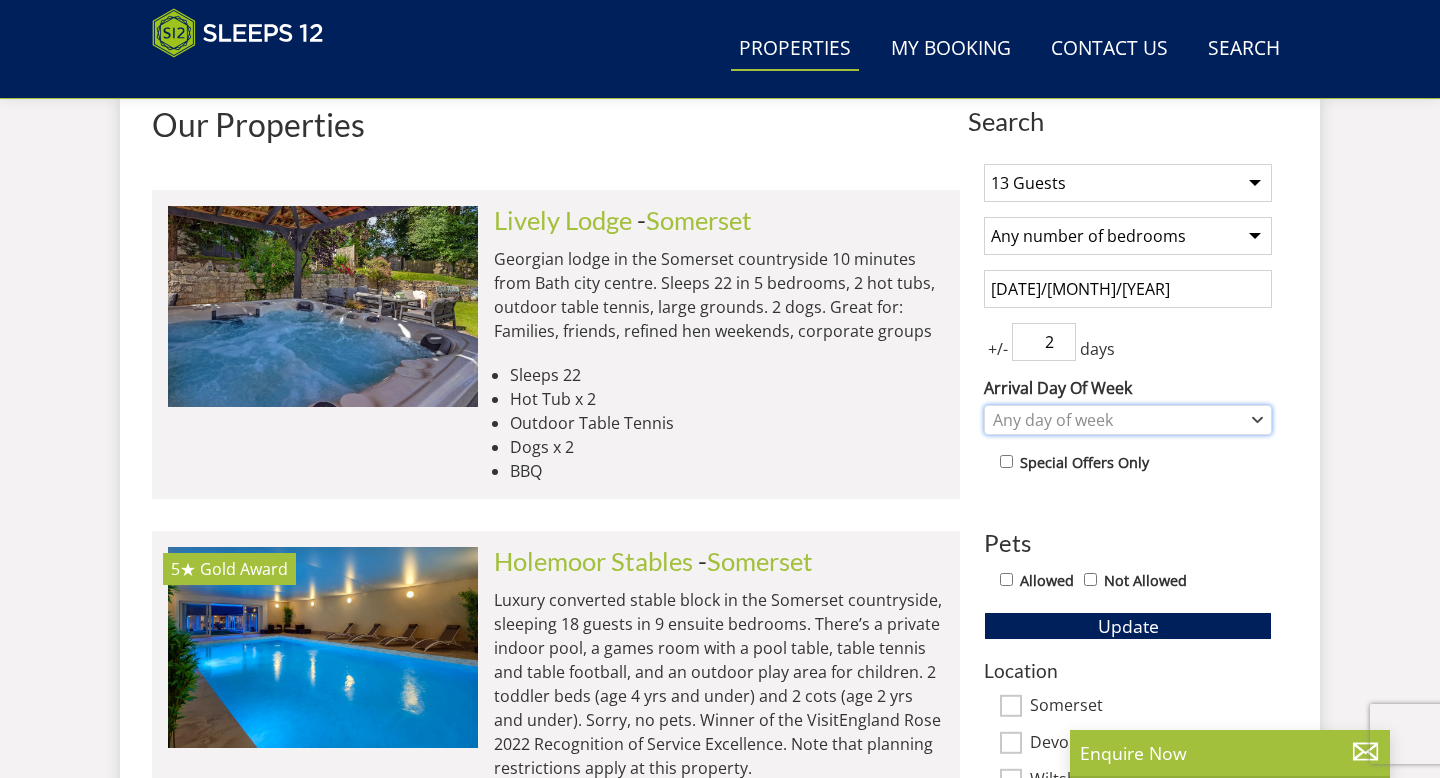 click on "Any day of week" at bounding box center [1117, 420] 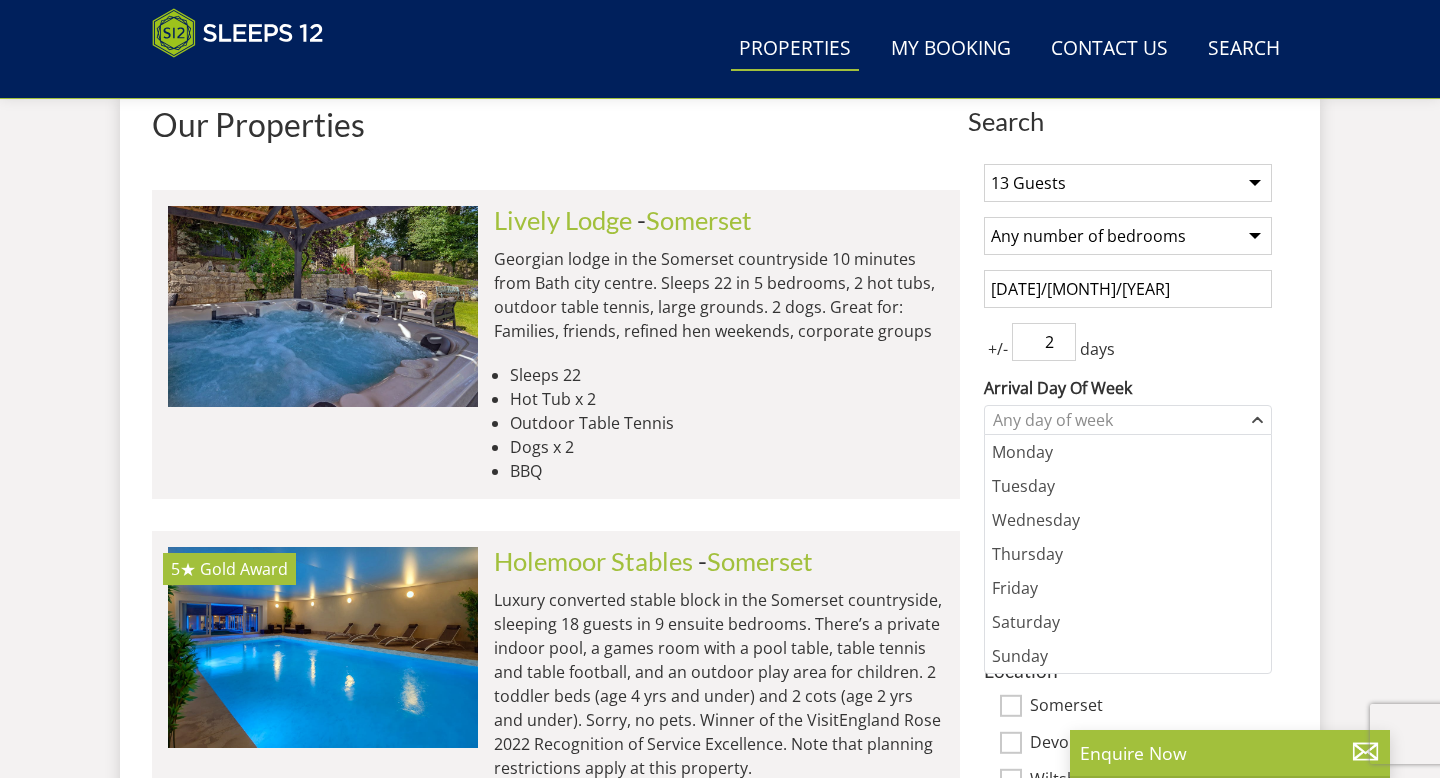 click on "1 Guest
2 Guests
3 Guests
4 Guests
5 Guests
6 Guests
7 Guests
8 Guests
9 Guests
10 Guests
11 Guests
12 Guests
13 Guests
14 Guests
15 Guests
16 Guests
17 Guests
18 Guests
19 Guests
20 Guests
21 Guests
22 Guests
23 Guests
24 Guests
25 Guests
26 Guests
27 Guests
28 Guests
29 Guests
30 Guests
31 Guests
32 Guests
33 Guests
34 Guests
35 Guests
36 Guests
37 Guests
38 Guests
39 Guests
40 Guests
41 Guests
42 Guests
43 Guests
44 Guests
45 Guests
46 Guests
47 Guests
48 Guests
49 Guests
50 Guests
Any number of bedrooms
3 Bedrooms
4 Bedrooms
5 Bedrooms
6 Bedrooms
7 Bedrooms
8 Bedrooms
9 Bedrooms
10 Bedrooms
11 Bedrooms
12 Bedrooms
13 Bedrooms
14 Bedrooms
15 Bedrooms
16 Bedrooms
30/05/2026
+/- 2" at bounding box center (1128, 693) 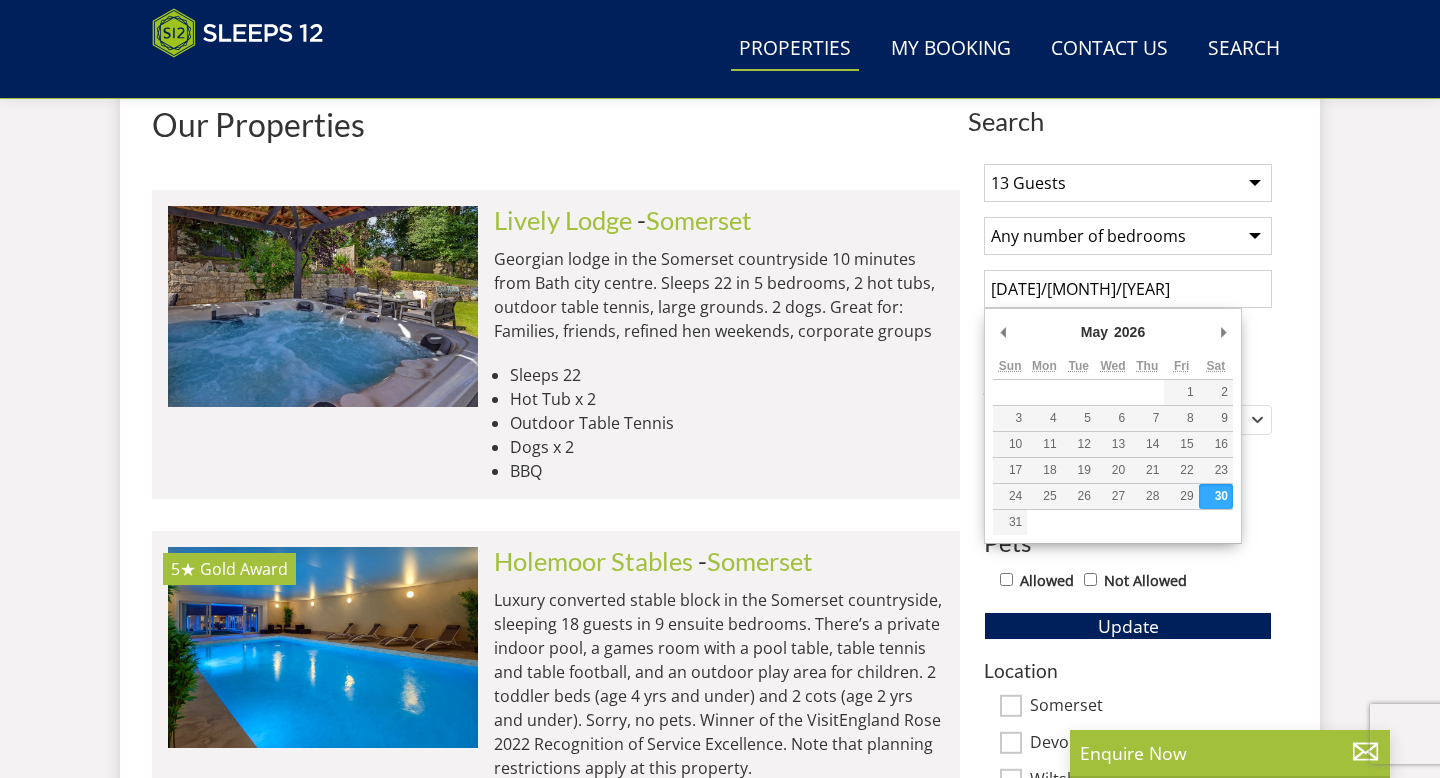 click on "[DAY]/[MONTH]/[YEAR]" at bounding box center (1128, 289) 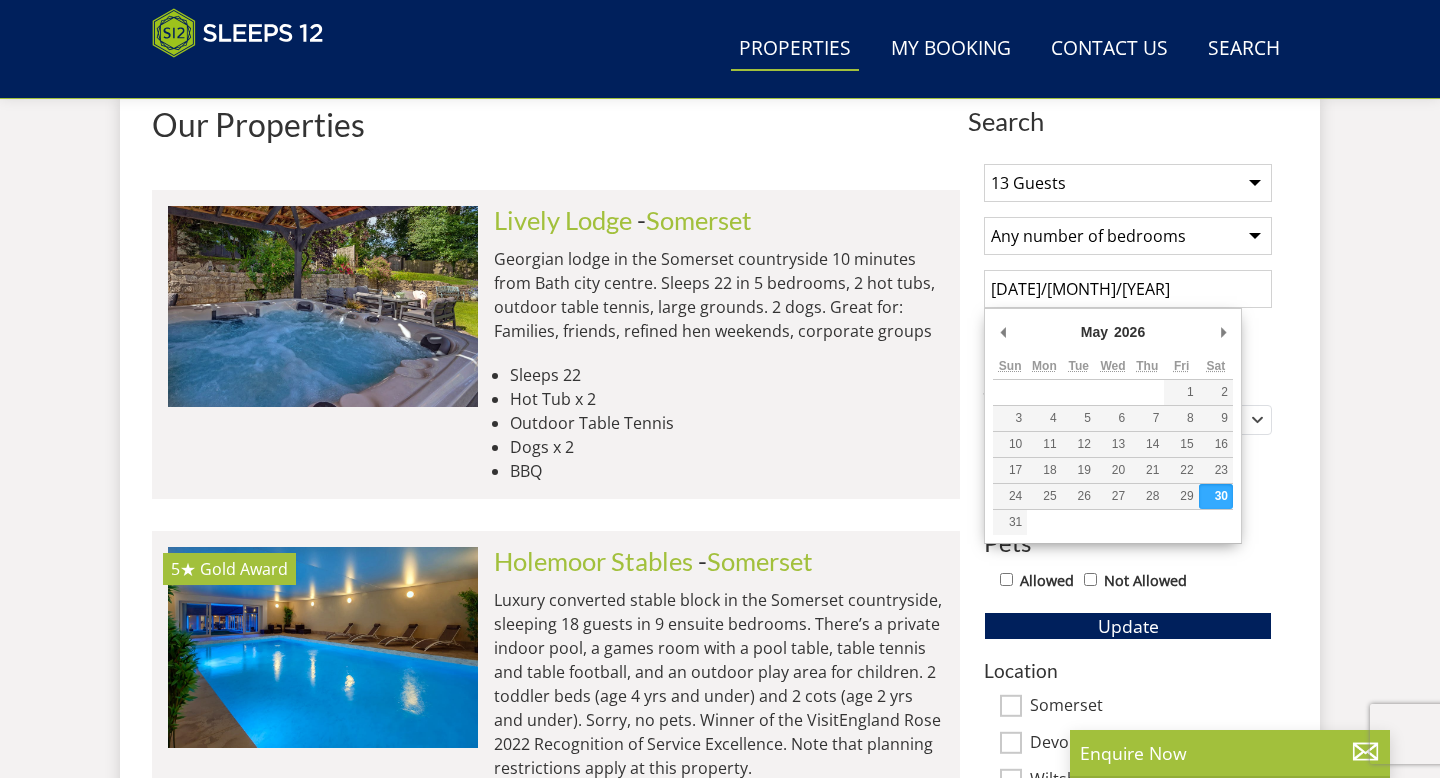 click on "Search
Search
1 Guest
2 Guests
3 Guests
4 Guests
5 Guests
6 Guests
7 Guests
8 Guests
9 Guests
10 Guests
11 Guests
12 Guests
13 Guests
14 Guests
15 Guests
16 Guests
17 Guests
18 Guests
19 Guests
20 Guests
21 Guests
22 Guests
23 Guests
24 Guests
25 Guests
26 Guests
27 Guests
28 Guests
29 Guests
30 Guests
31 Guests
32 Guests
33 Guests
34 Guests
35 Guests
36 Guests
37 Guests
38 Guests
39 Guests
40 Guests
41 Guests
42 Guests
43 Guests
44 Guests
45 Guests
46 Guests
47 Guests
48 Guests
49 Guests
50 Guests
Any number of bedrooms
3 Bedrooms
4 Bedrooms
5 Bedrooms
6 Bedrooms
7 Bedrooms
8 Bedrooms
9 Bedrooms
10 Bedrooms
11 Bedrooms
12 Bedrooms
13 Bedrooms
14 Bedrooms" at bounding box center (720, 4121) 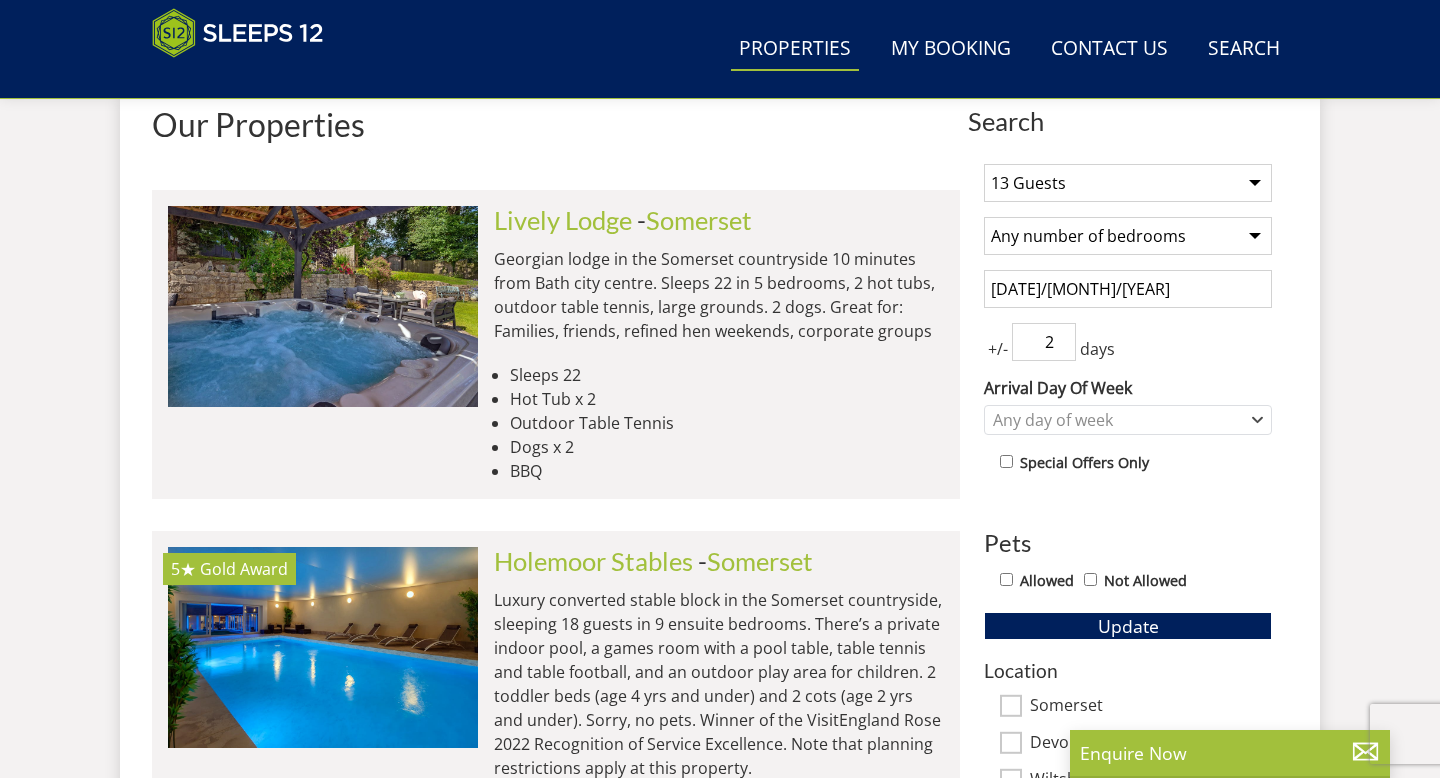 click on "1 Guest
2 Guests
3 Guests
4 Guests
5 Guests
6 Guests
7 Guests
8 Guests
9 Guests
10 Guests
11 Guests
12 Guests
13 Guests
14 Guests
15 Guests
16 Guests
17 Guests
18 Guests
19 Guests
20 Guests
21 Guests
22 Guests
23 Guests
24 Guests
25 Guests
26 Guests
27 Guests
28 Guests
29 Guests
30 Guests
31 Guests
32 Guests
33 Guests
34 Guests
35 Guests
36 Guests
37 Guests
38 Guests
39 Guests
40 Guests
41 Guests
42 Guests
43 Guests
44 Guests
45 Guests
46 Guests
47 Guests
48 Guests
49 Guests
50 Guests
Any number of bedrooms
3 Bedrooms
4 Bedrooms
5 Bedrooms
6 Bedrooms
7 Bedrooms
8 Bedrooms
9 Bedrooms
10 Bedrooms
11 Bedrooms
12 Bedrooms
13 Bedrooms
14 Bedrooms
15 Bedrooms
16 Bedrooms
30/05/2026
+/- 2" at bounding box center (1128, 693) 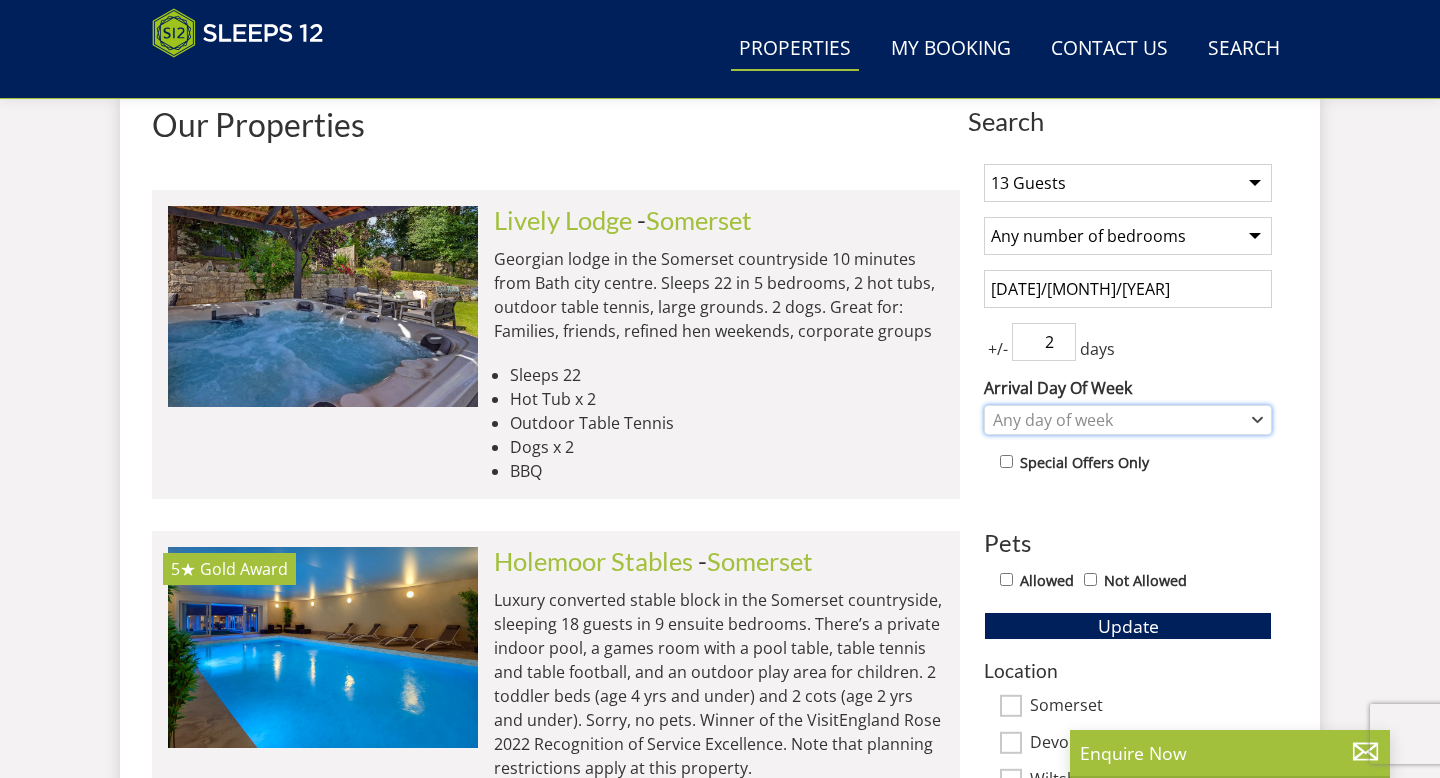 click on "Any day of week" at bounding box center [1117, 420] 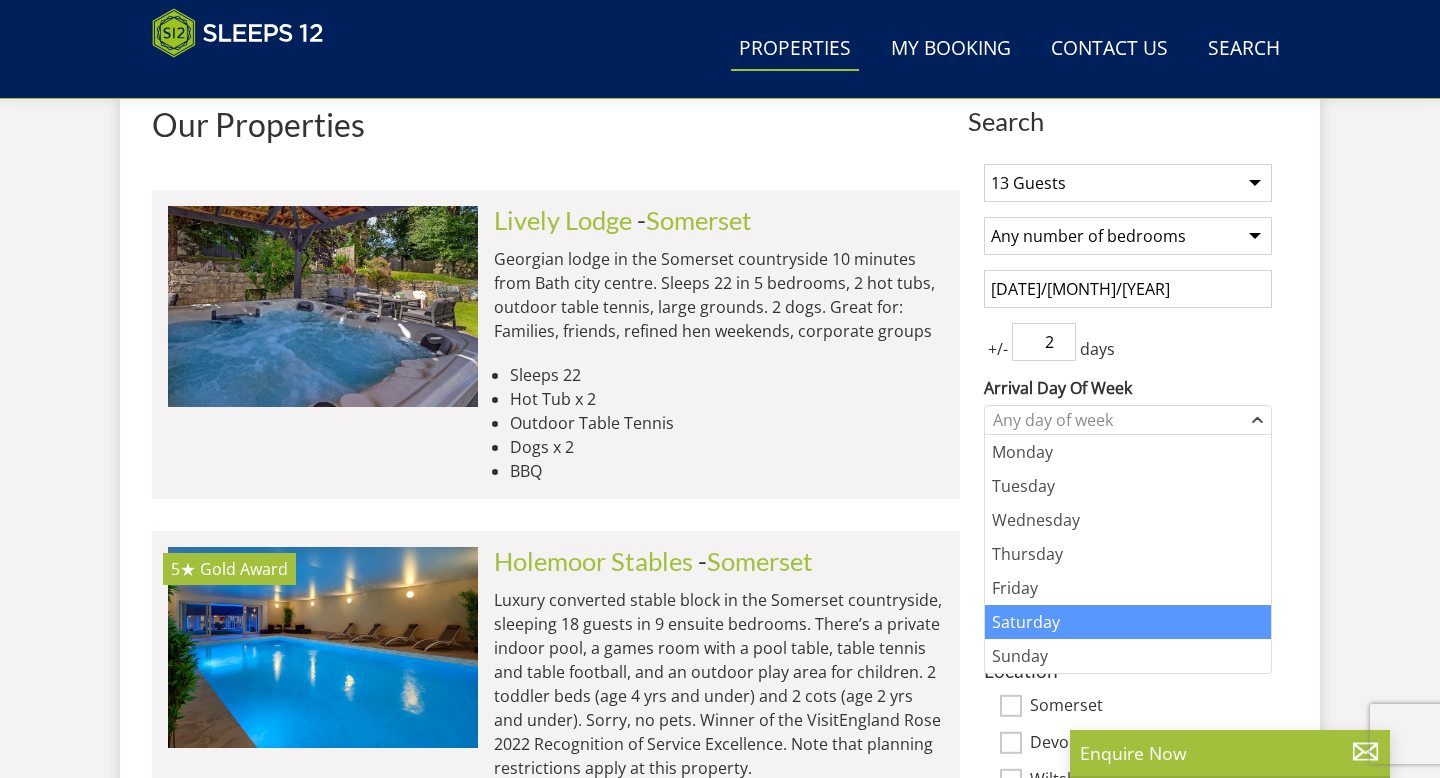 click on "Saturday" at bounding box center (1128, 622) 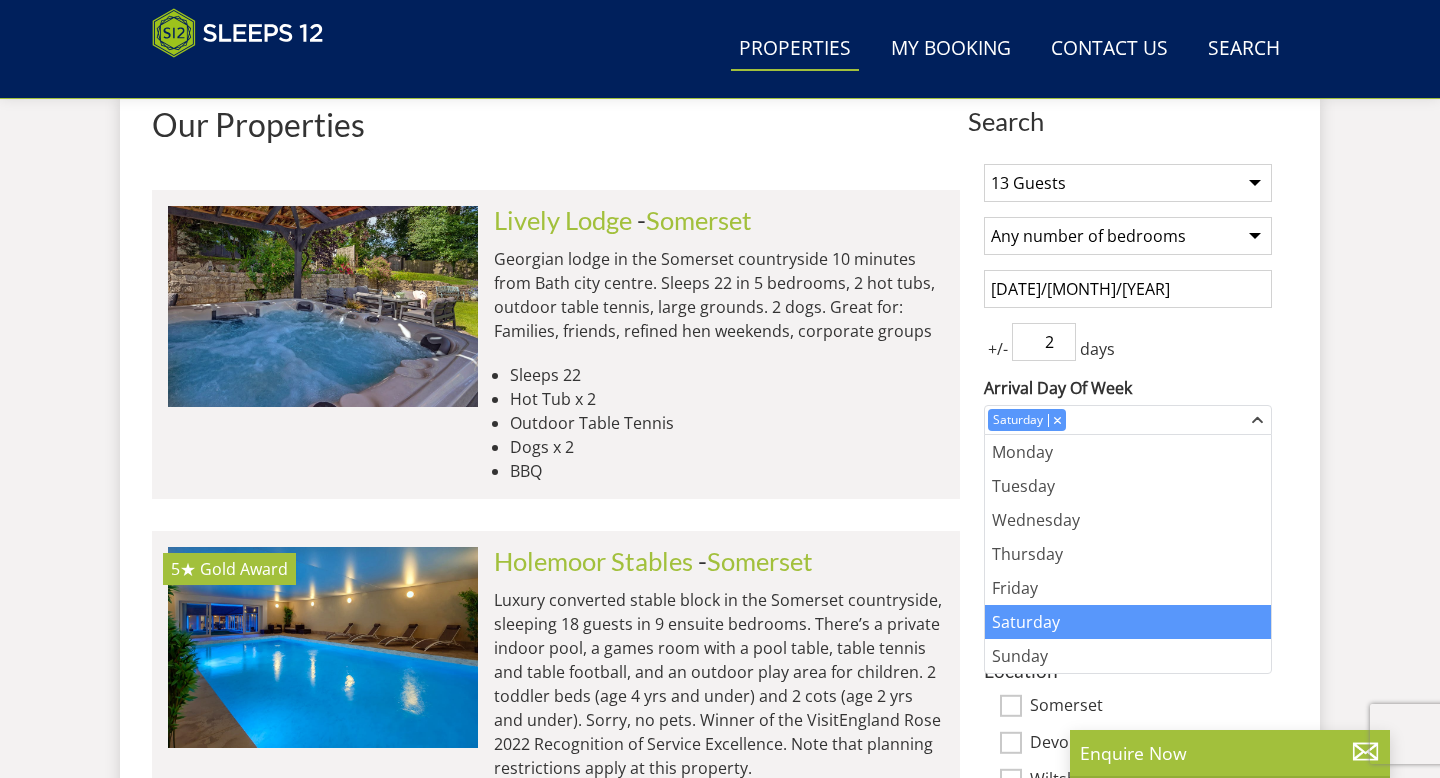 click on "1 Guest
2 Guests
3 Guests
4 Guests
5 Guests
6 Guests
7 Guests
8 Guests
9 Guests
10 Guests
11 Guests
12 Guests
13 Guests
14 Guests
15 Guests
16 Guests
17 Guests
18 Guests
19 Guests
20 Guests
21 Guests
22 Guests
23 Guests
24 Guests
25 Guests
26 Guests
27 Guests
28 Guests
29 Guests
30 Guests
31 Guests
32 Guests
33 Guests
34 Guests
35 Guests
36 Guests
37 Guests
38 Guests
39 Guests
40 Guests
41 Guests
42 Guests
43 Guests
44 Guests
45 Guests
46 Guests
47 Guests
48 Guests
49 Guests
50 Guests
Any number of bedrooms
3 Bedrooms
4 Bedrooms
5 Bedrooms
6 Bedrooms
7 Bedrooms
8 Bedrooms
9 Bedrooms
10 Bedrooms
11 Bedrooms
12 Bedrooms
13 Bedrooms
14 Bedrooms
15 Bedrooms
16 Bedrooms
30/05/2026
+/- 2" at bounding box center (1128, 693) 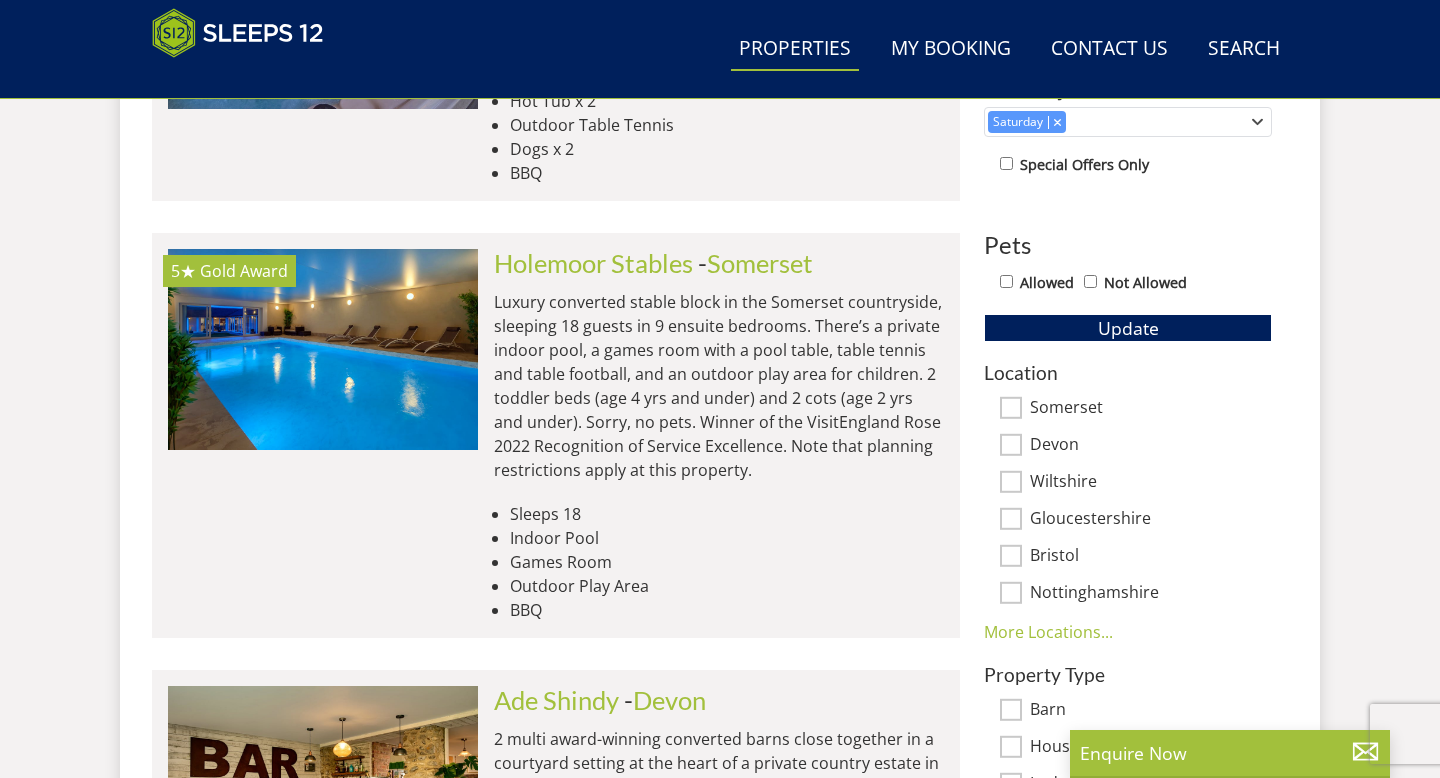 scroll, scrollTop: 1048, scrollLeft: 0, axis: vertical 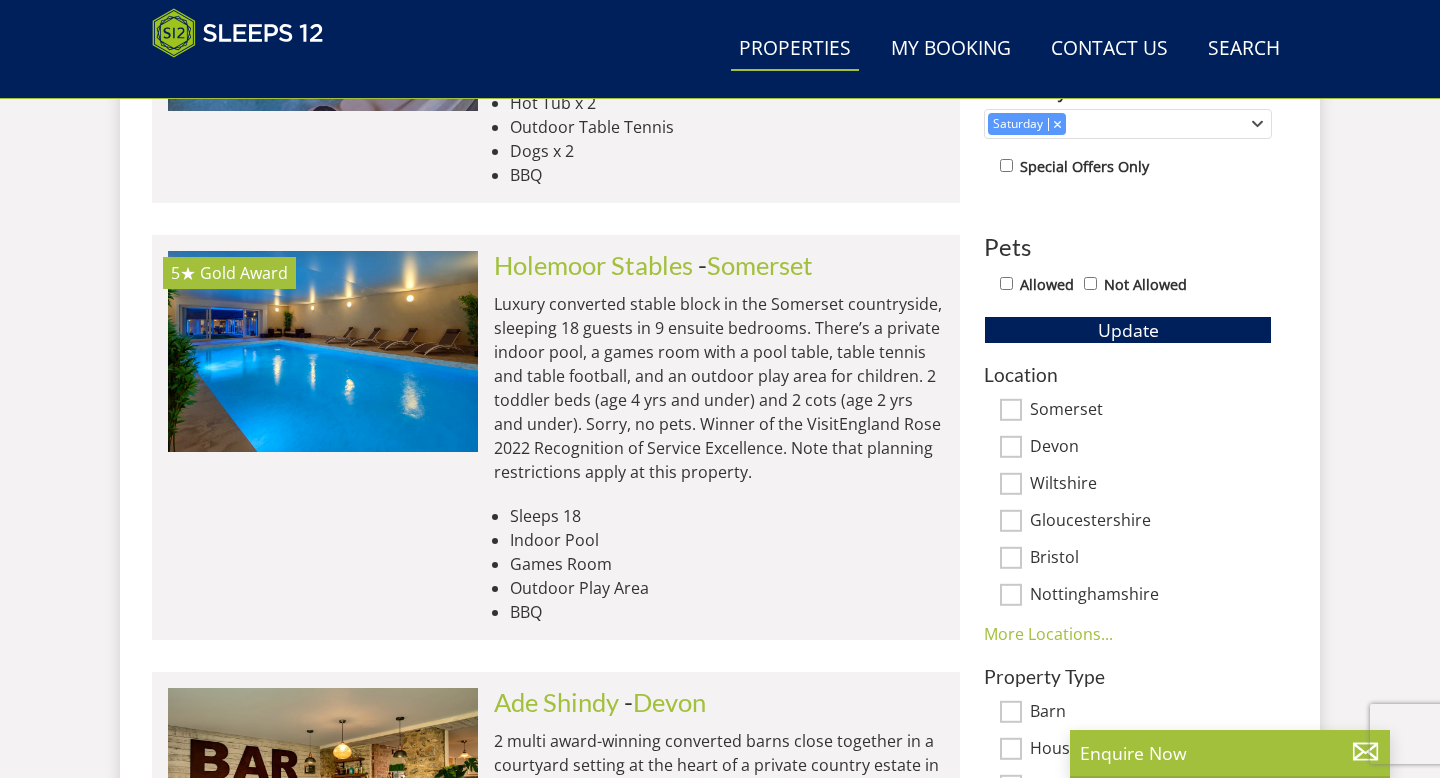 click on "Somerset" at bounding box center (1011, 410) 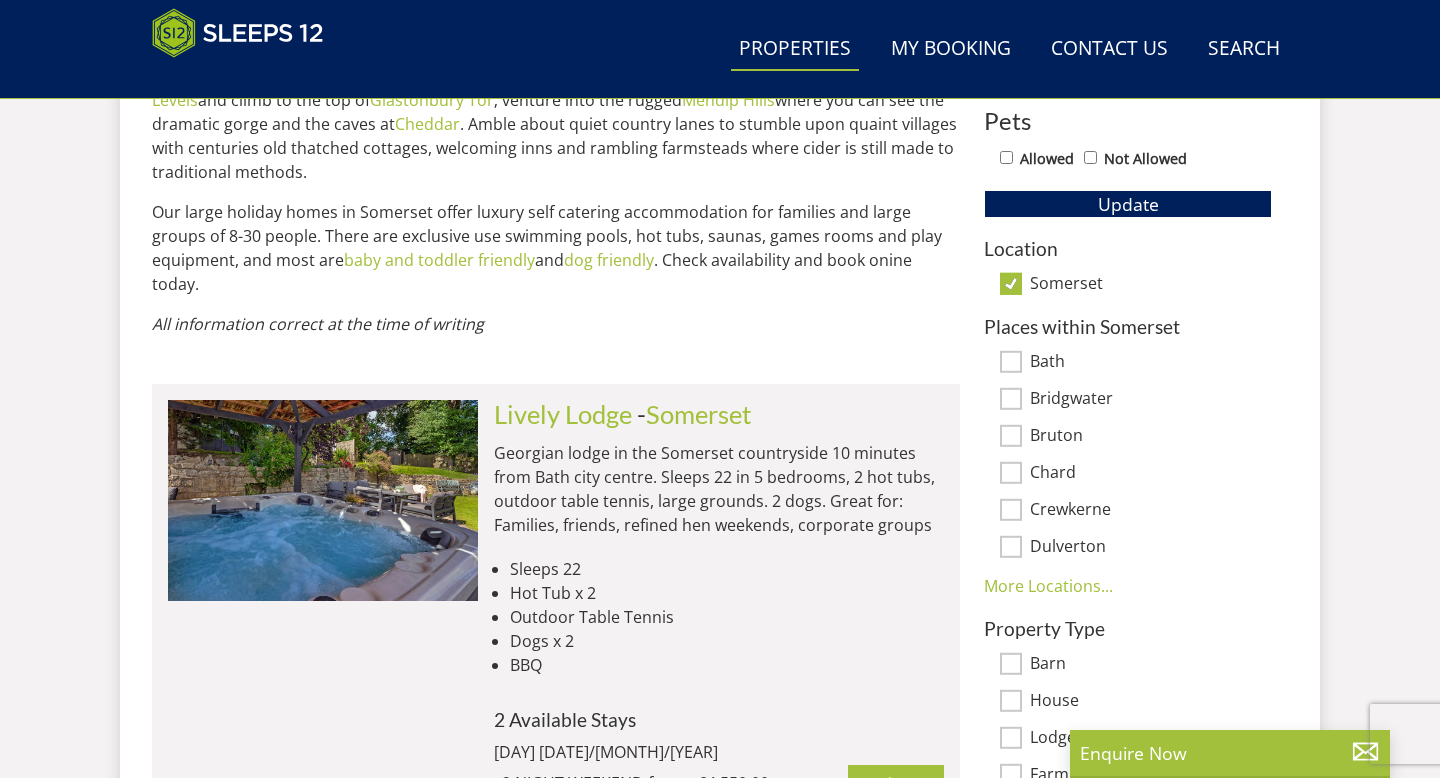scroll, scrollTop: 1062, scrollLeft: 0, axis: vertical 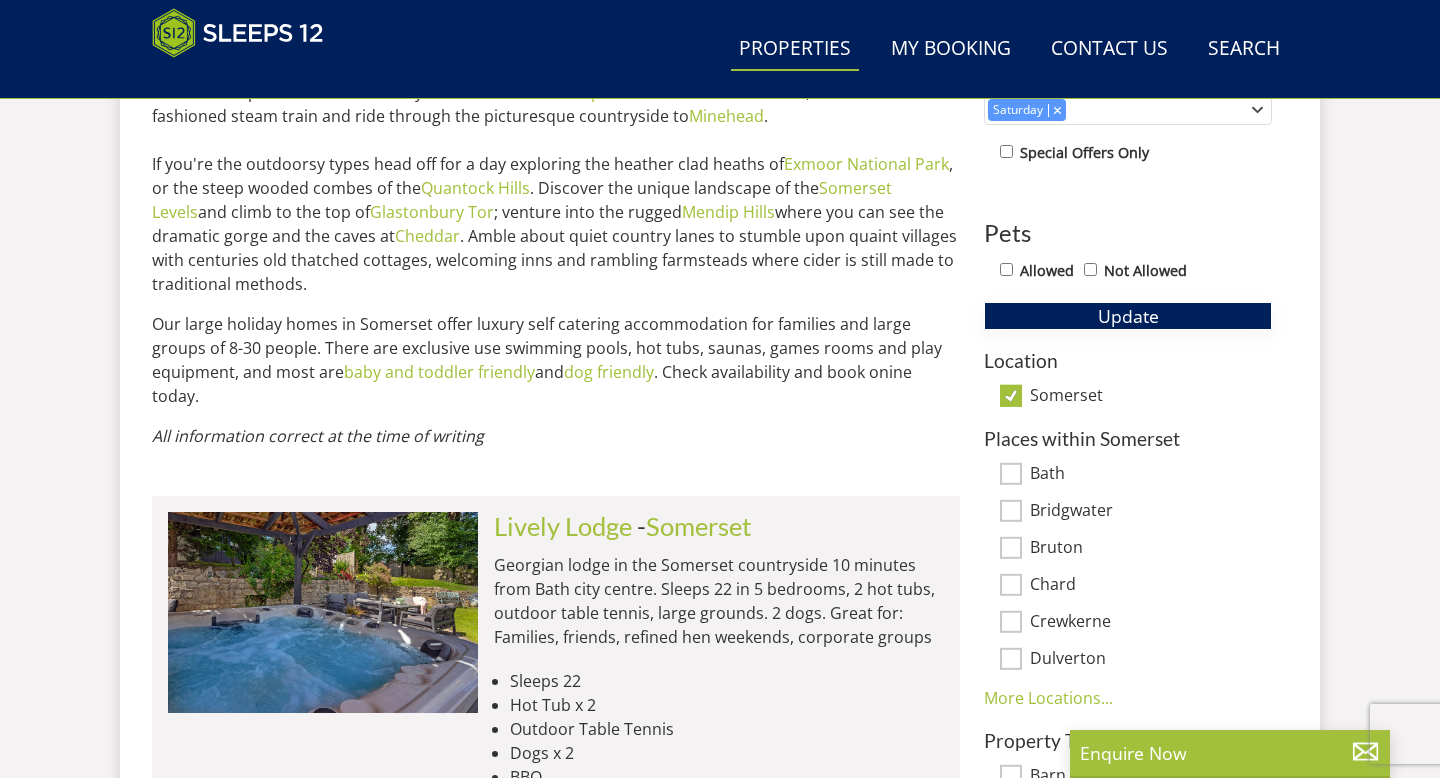 click on "Update" at bounding box center [1128, 316] 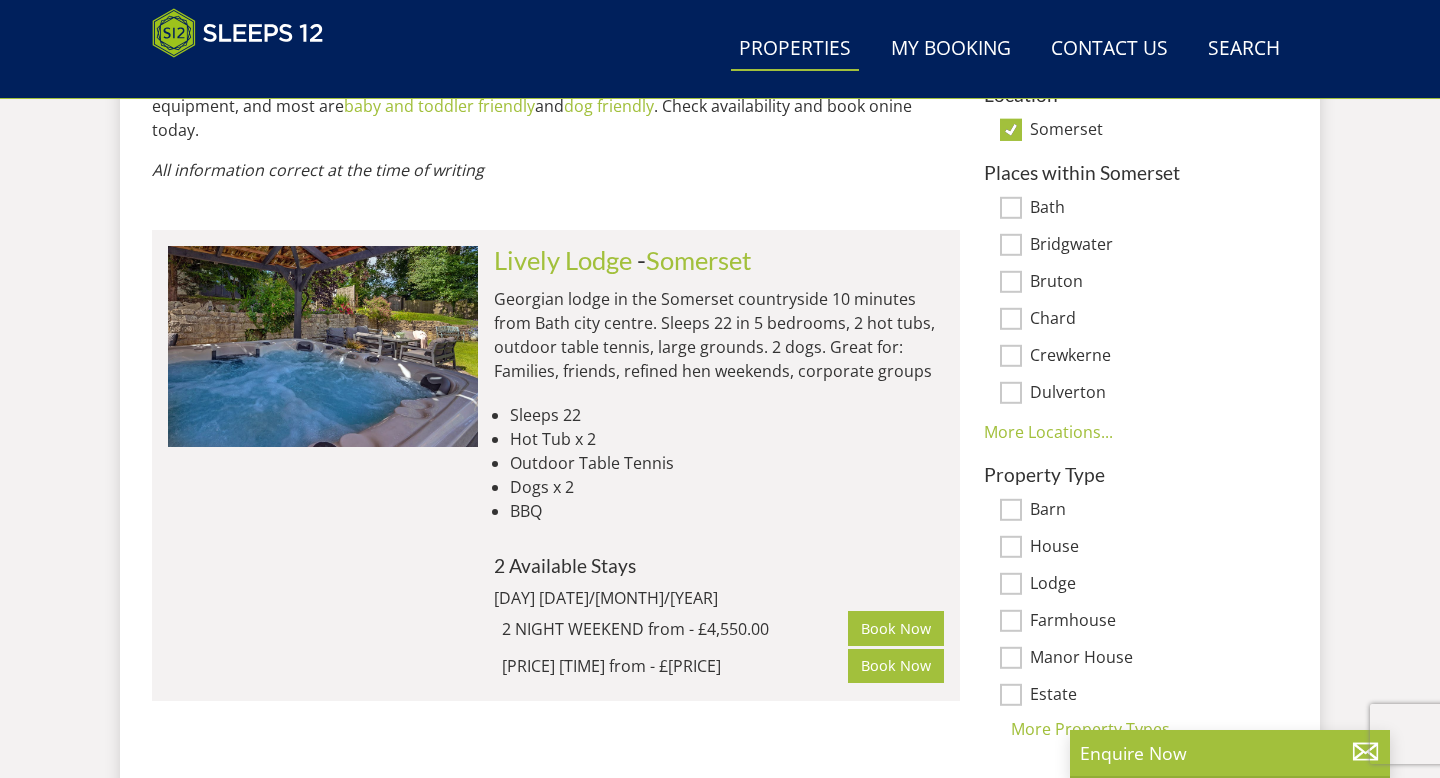 scroll, scrollTop: 1323, scrollLeft: 0, axis: vertical 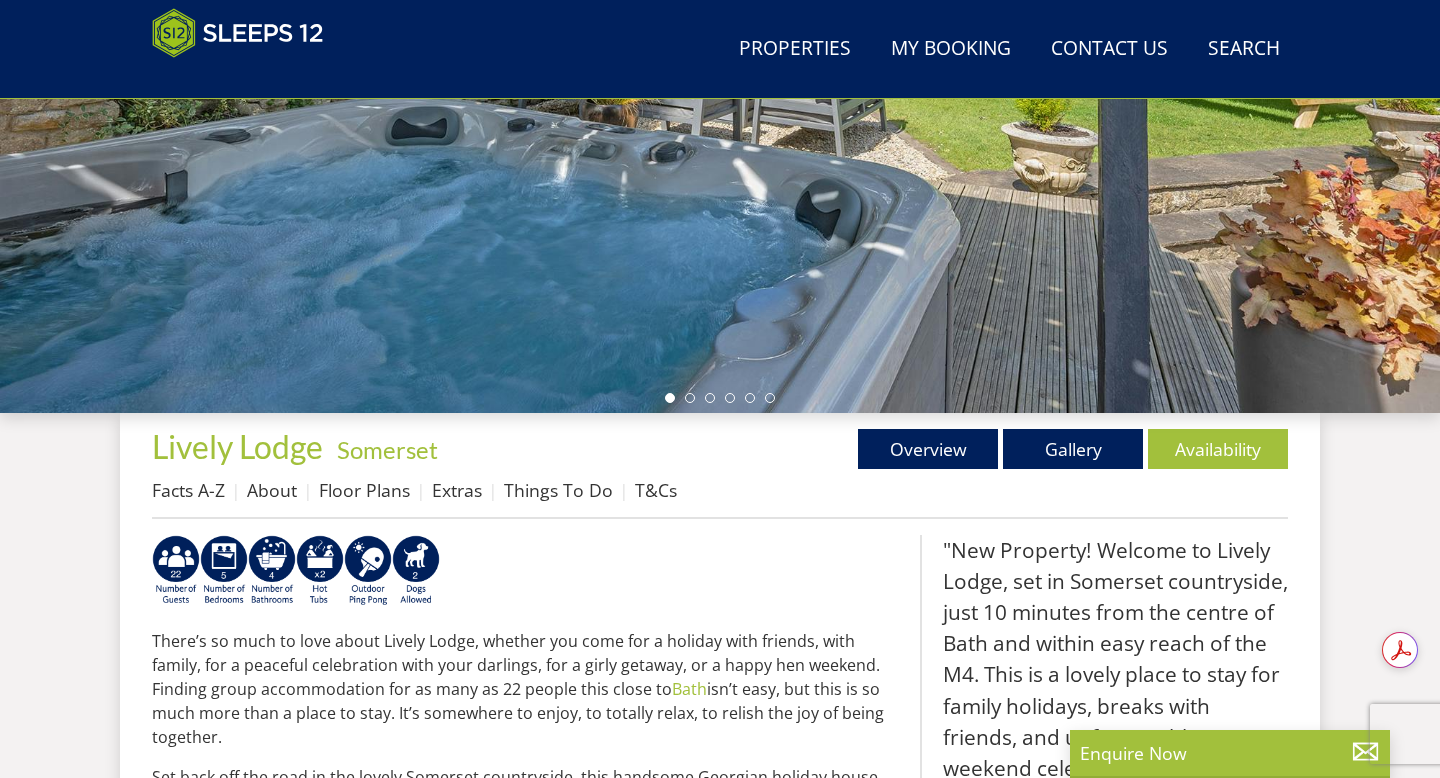 click at bounding box center (720, 63) 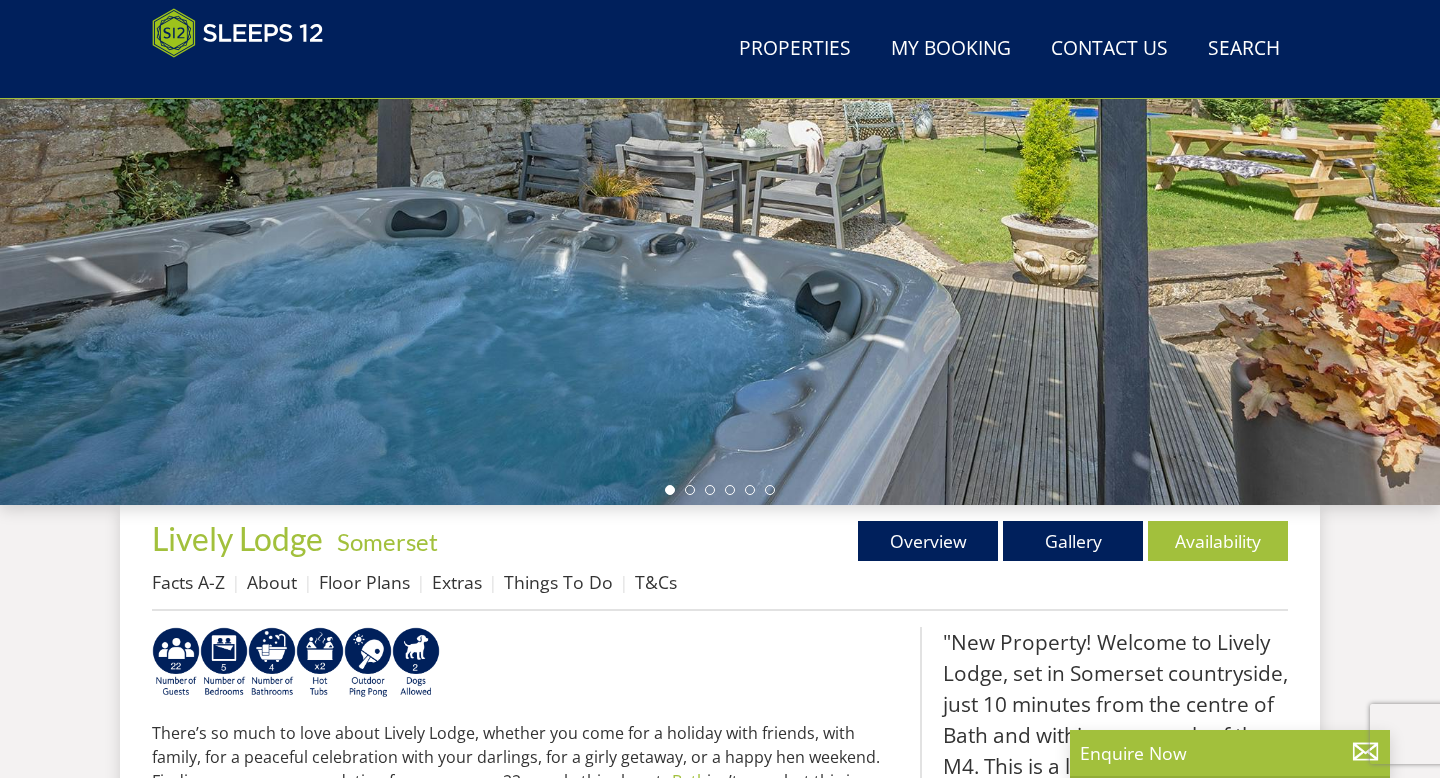 scroll, scrollTop: 299, scrollLeft: 0, axis: vertical 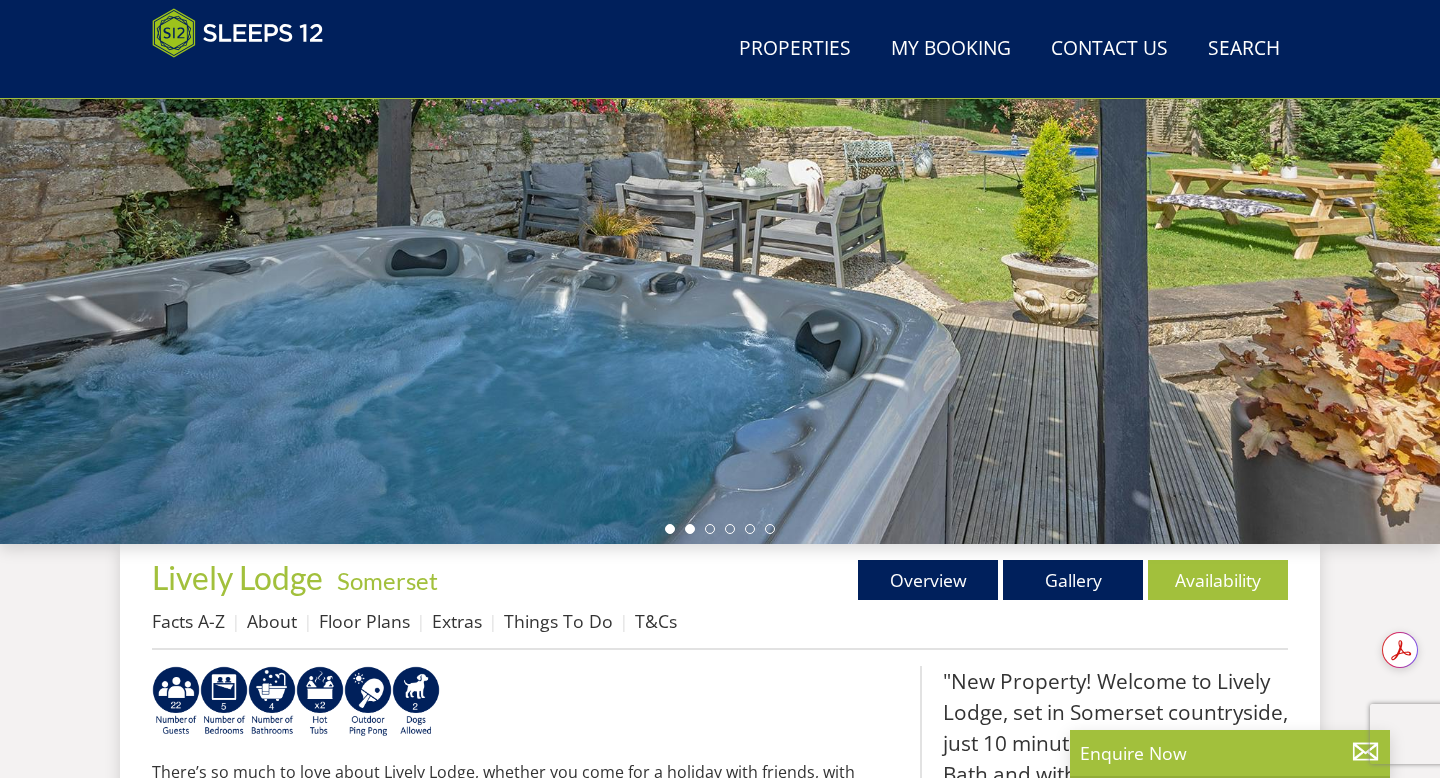 click at bounding box center (690, 529) 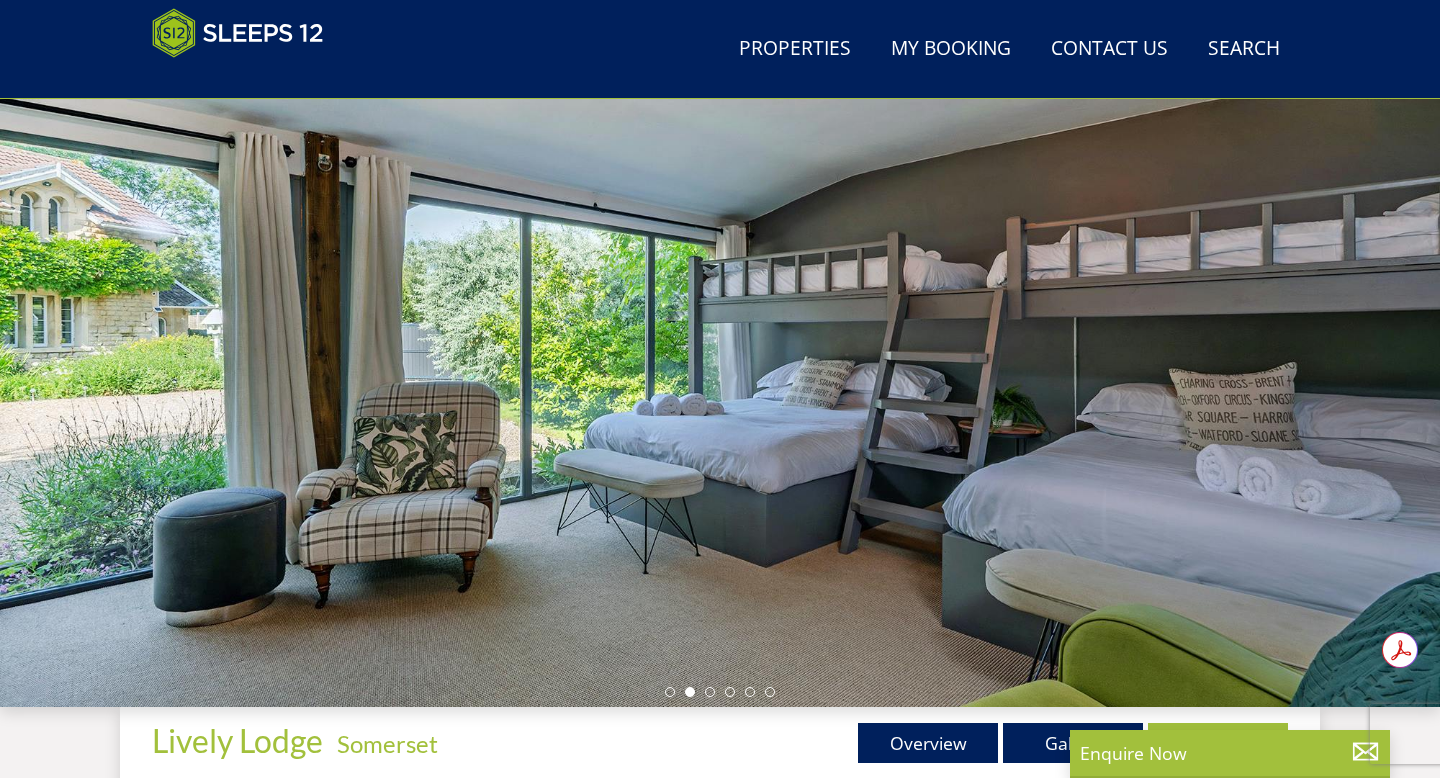 scroll, scrollTop: 139, scrollLeft: 0, axis: vertical 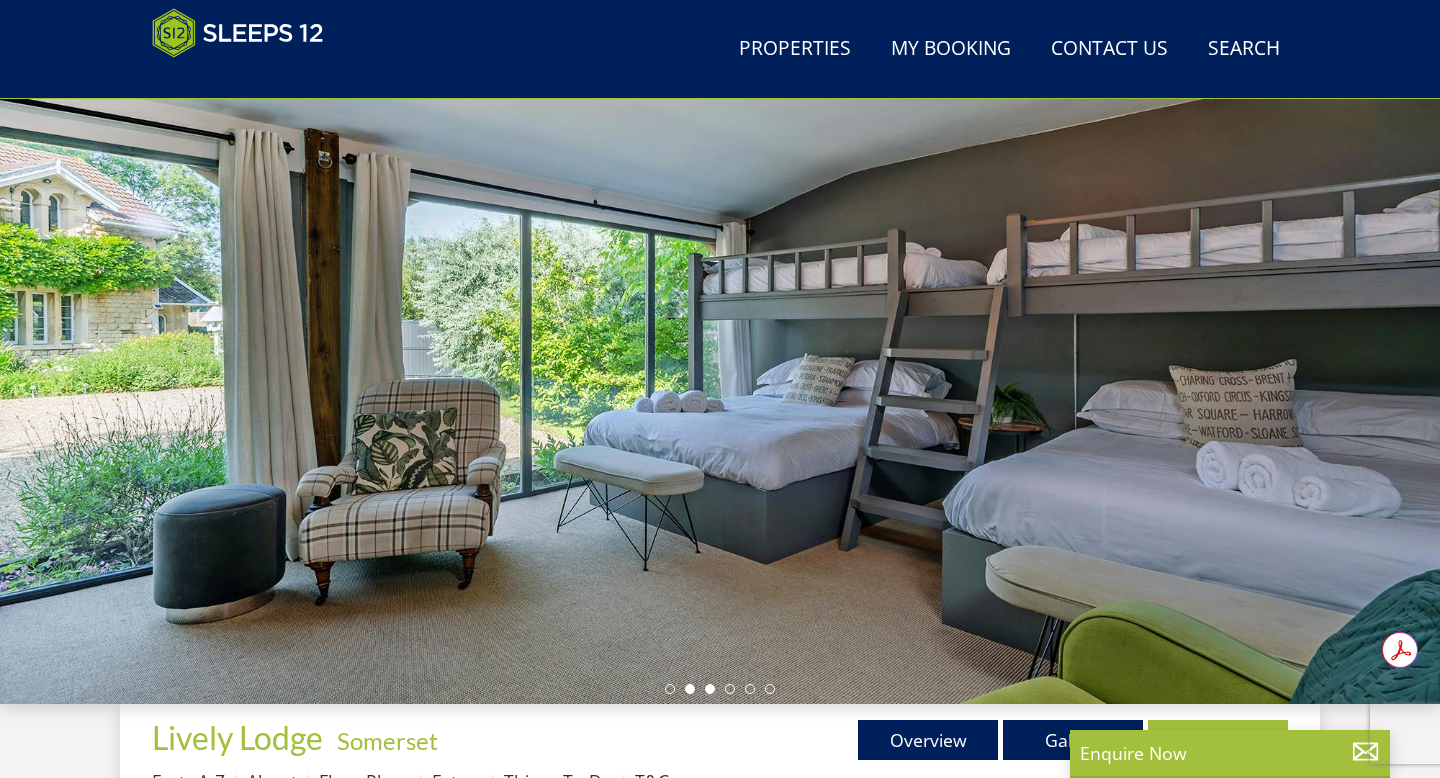 click at bounding box center [710, 689] 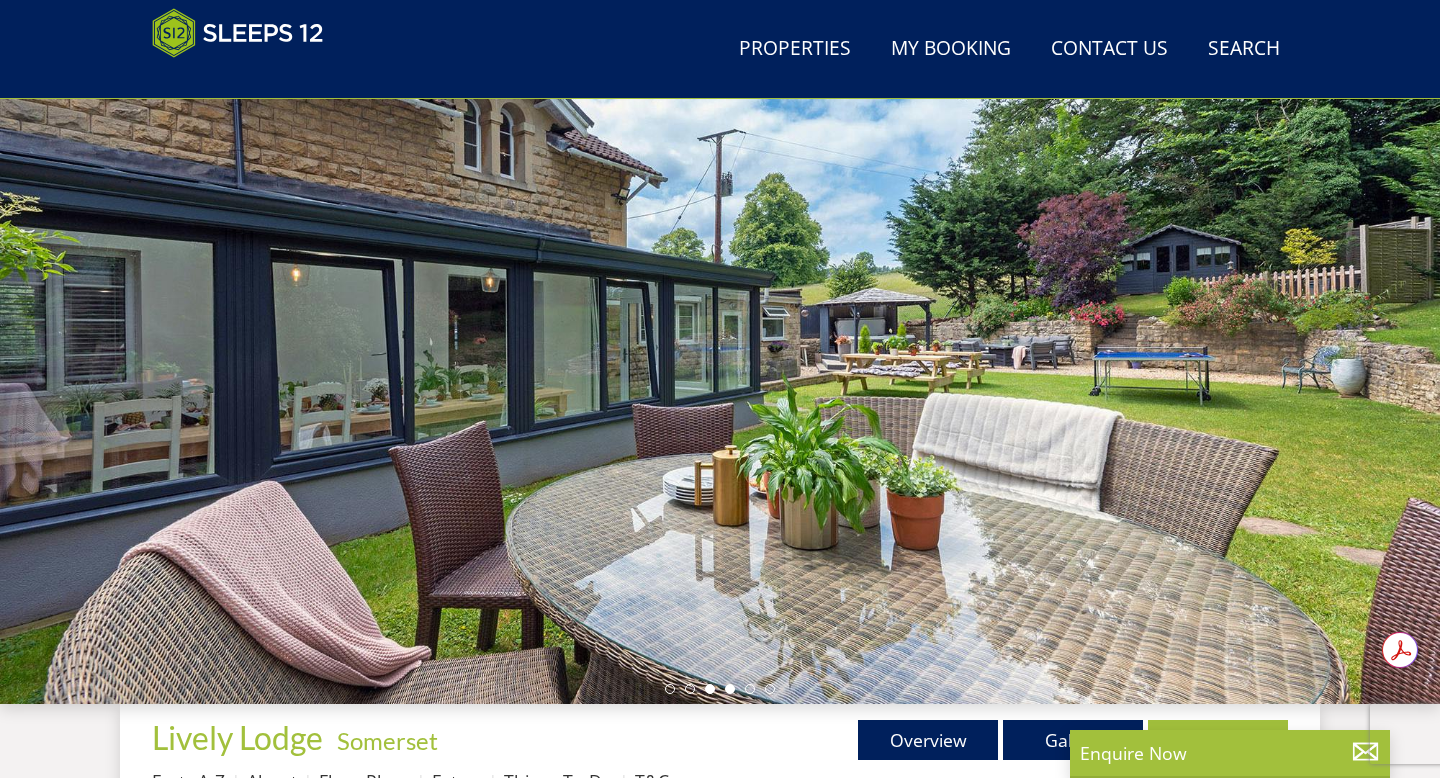 click at bounding box center (730, 689) 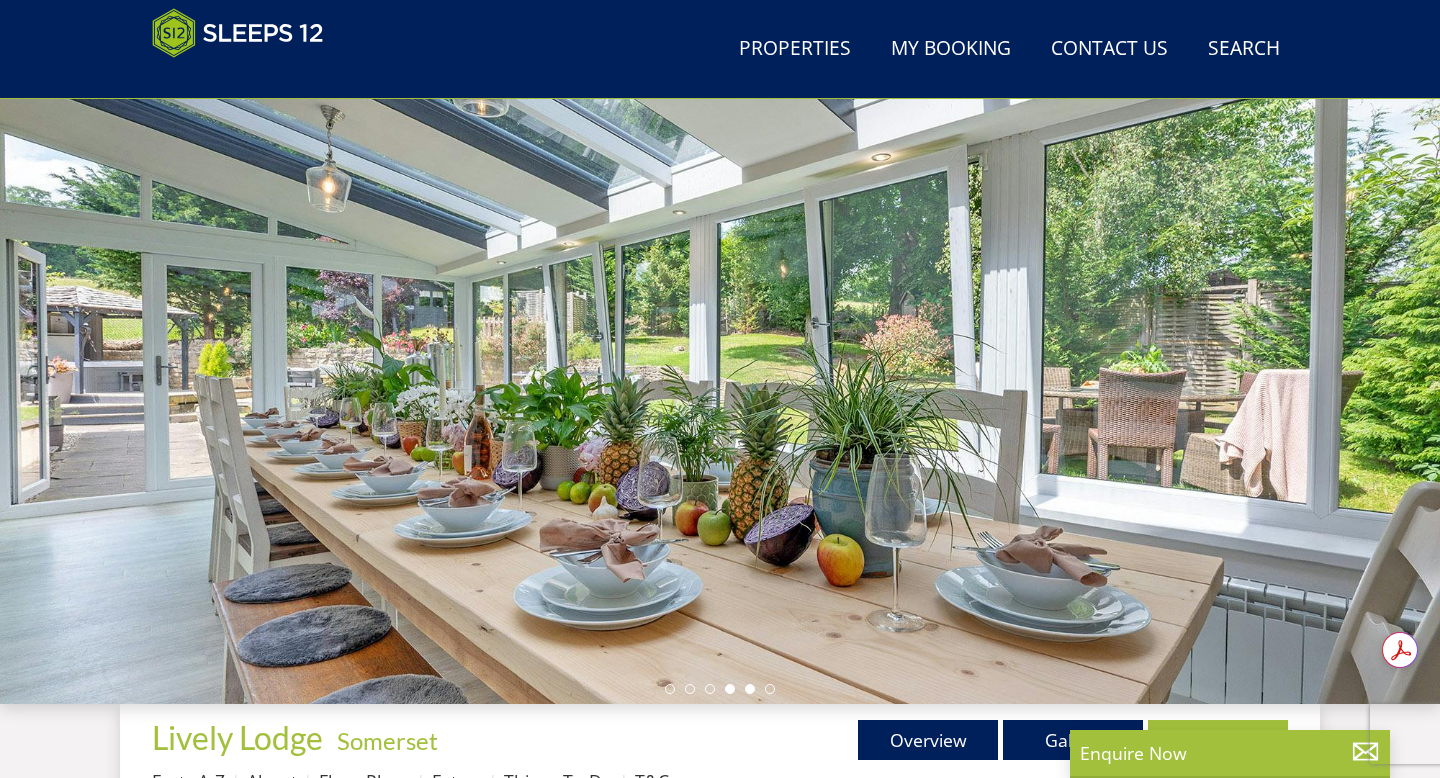 click at bounding box center (750, 689) 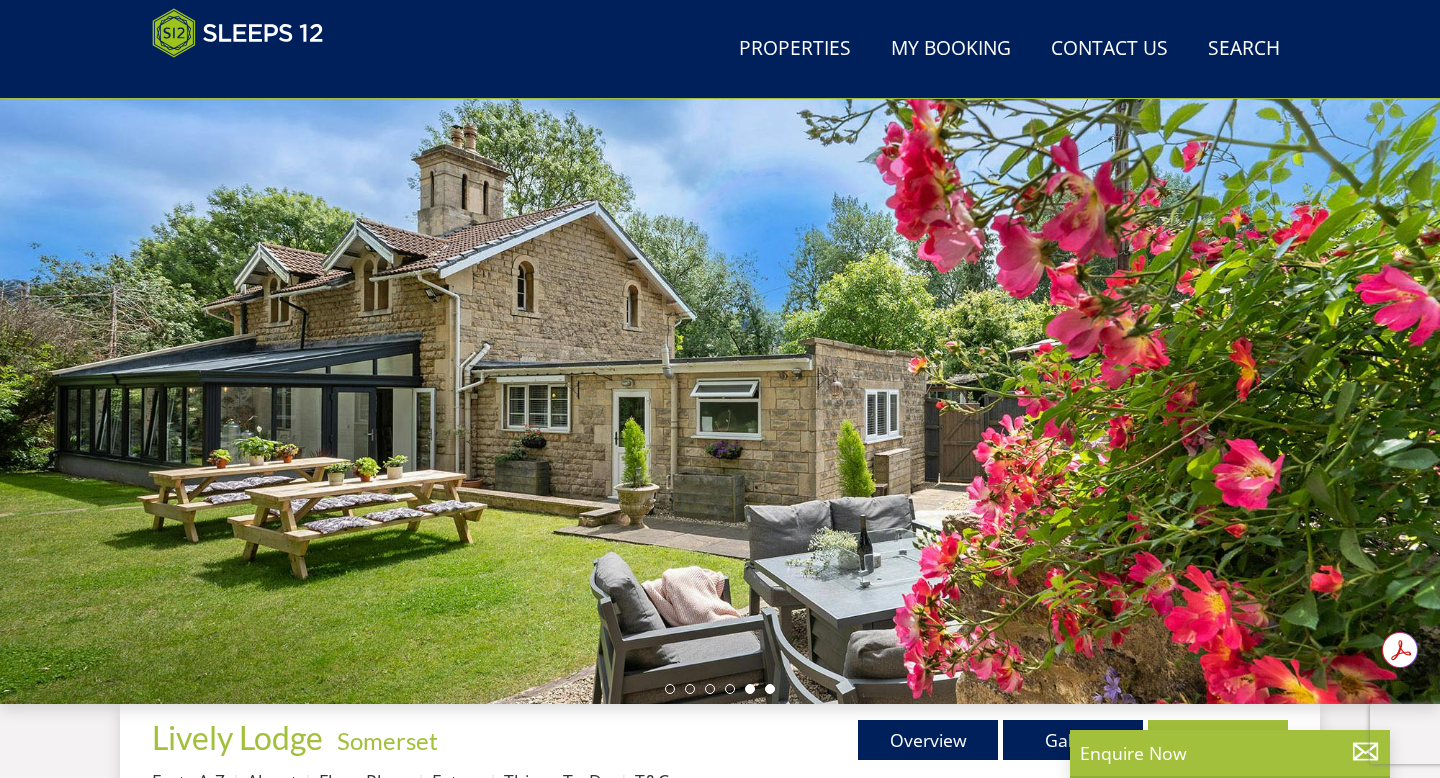 click at bounding box center (770, 689) 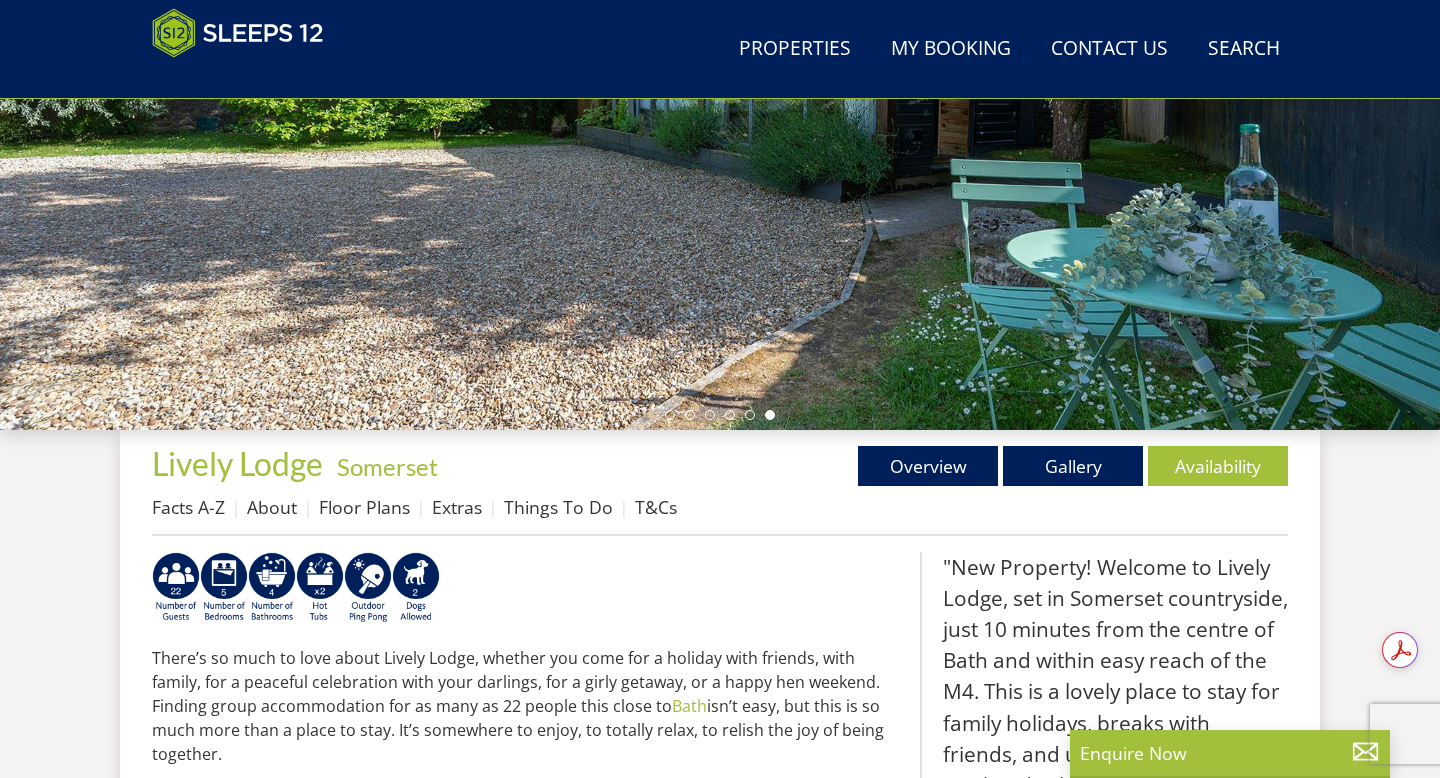 scroll, scrollTop: 425, scrollLeft: 0, axis: vertical 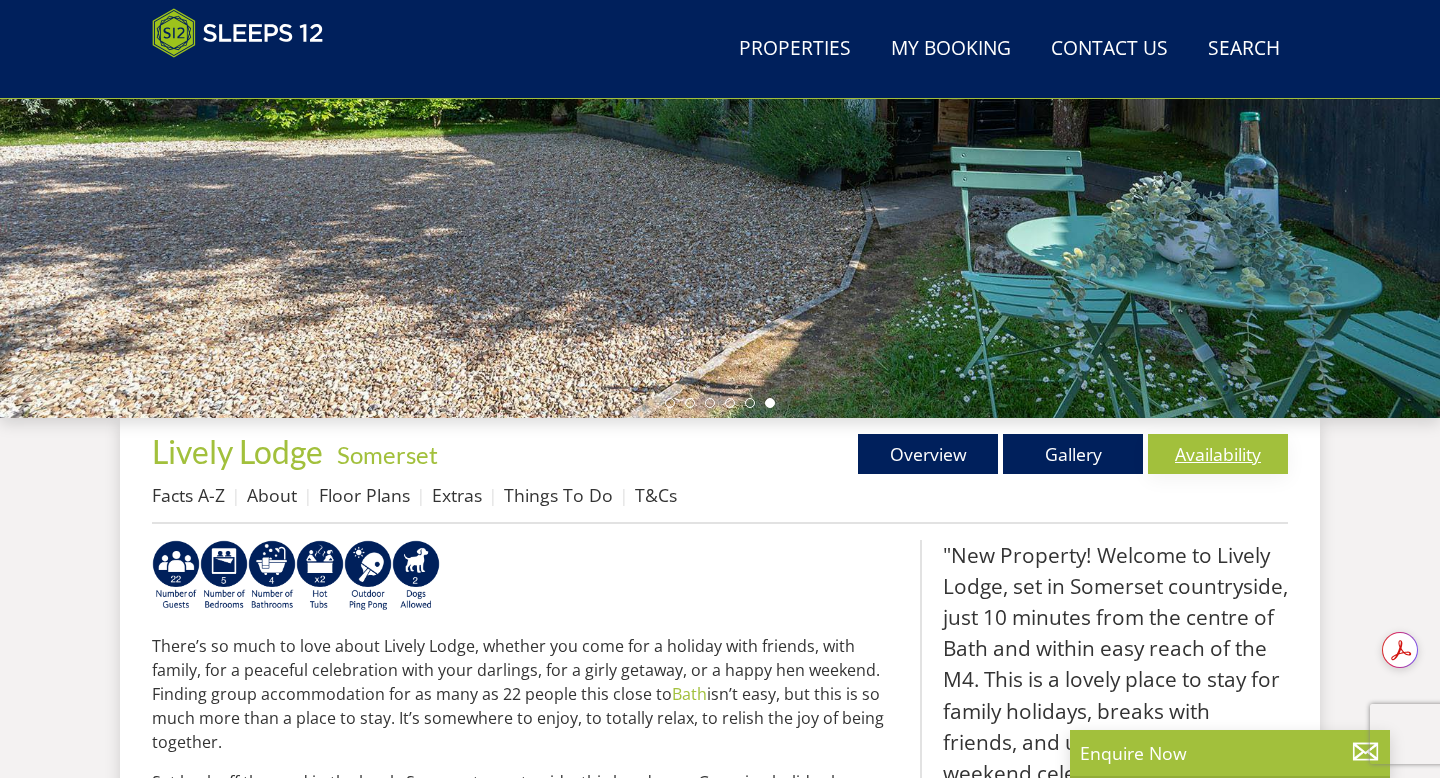 click on "Availability" at bounding box center [1218, 454] 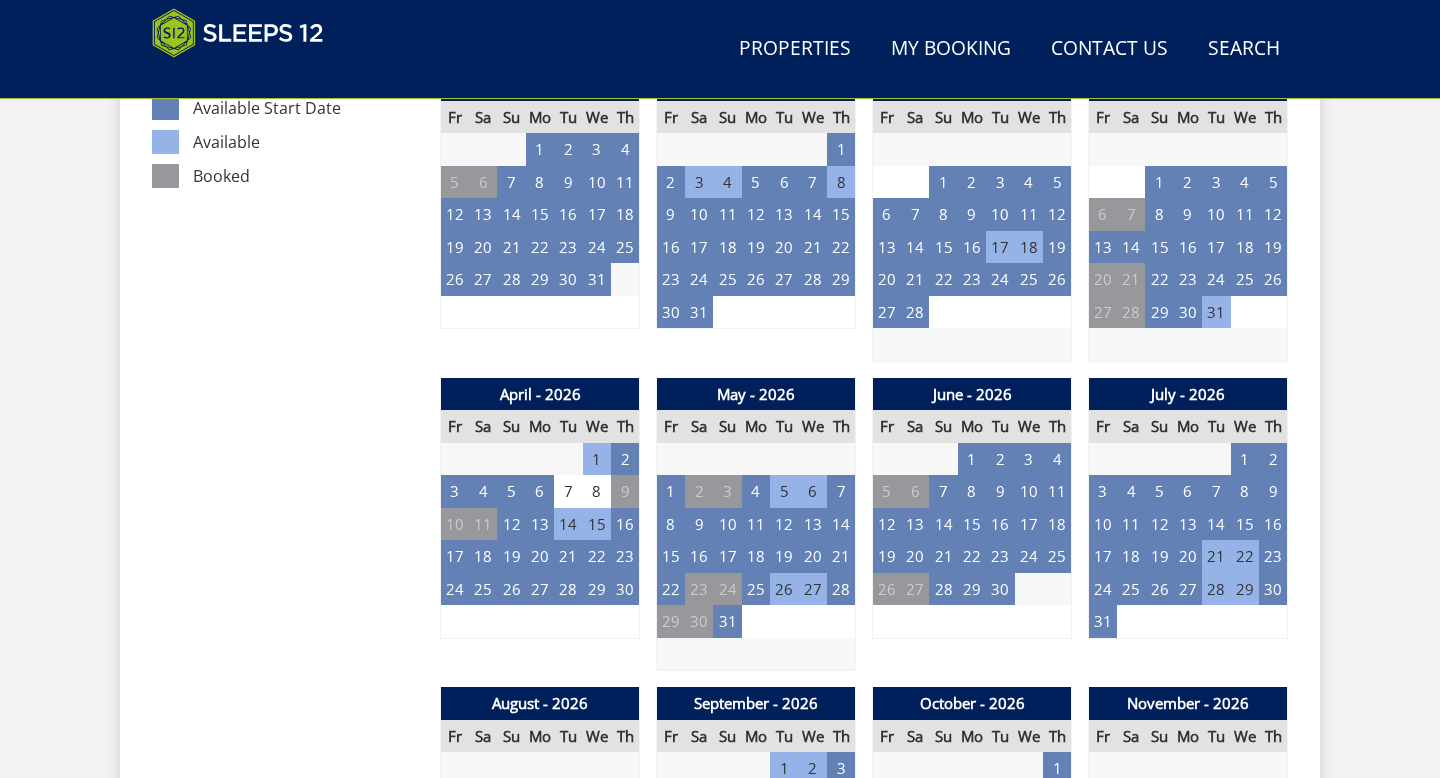 scroll, scrollTop: 1340, scrollLeft: 0, axis: vertical 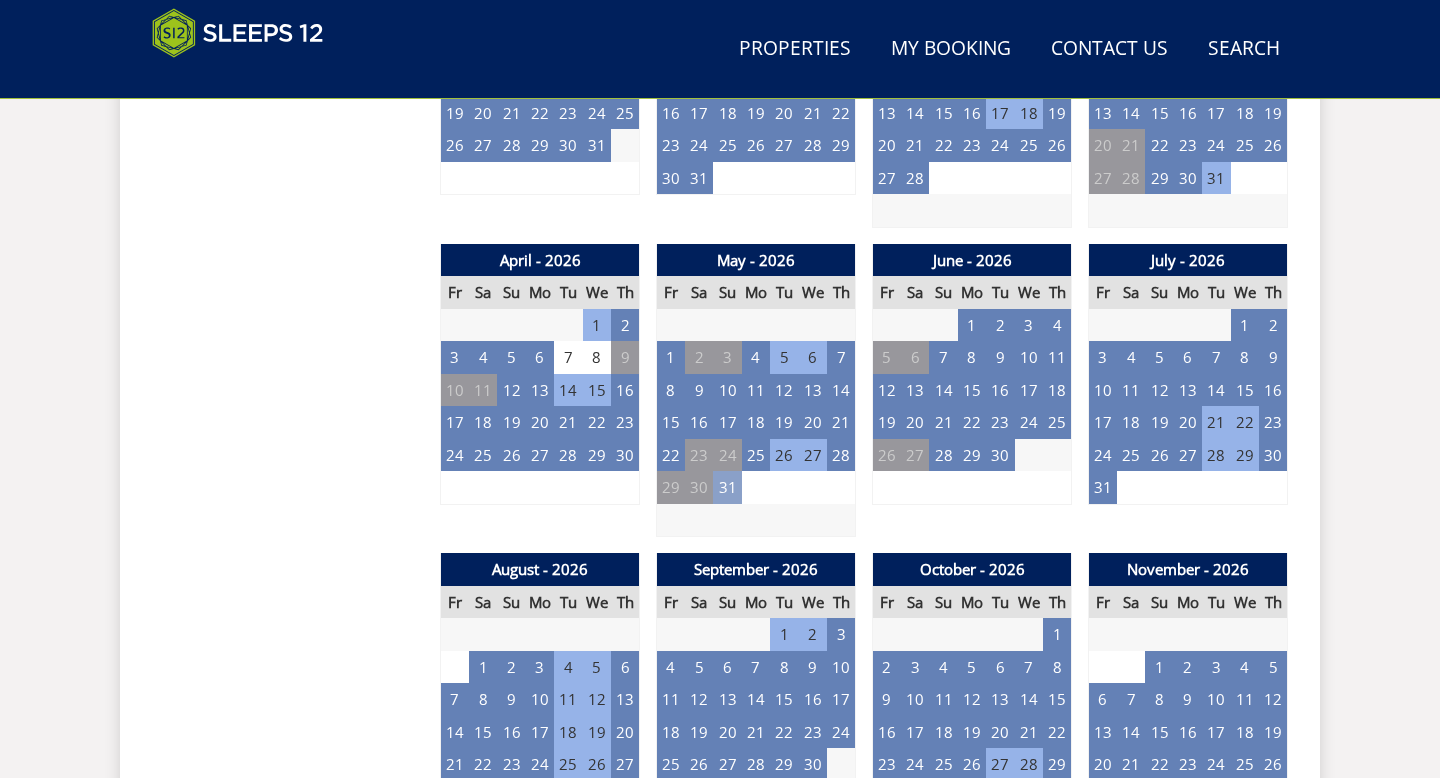 click on "31" at bounding box center (727, 487) 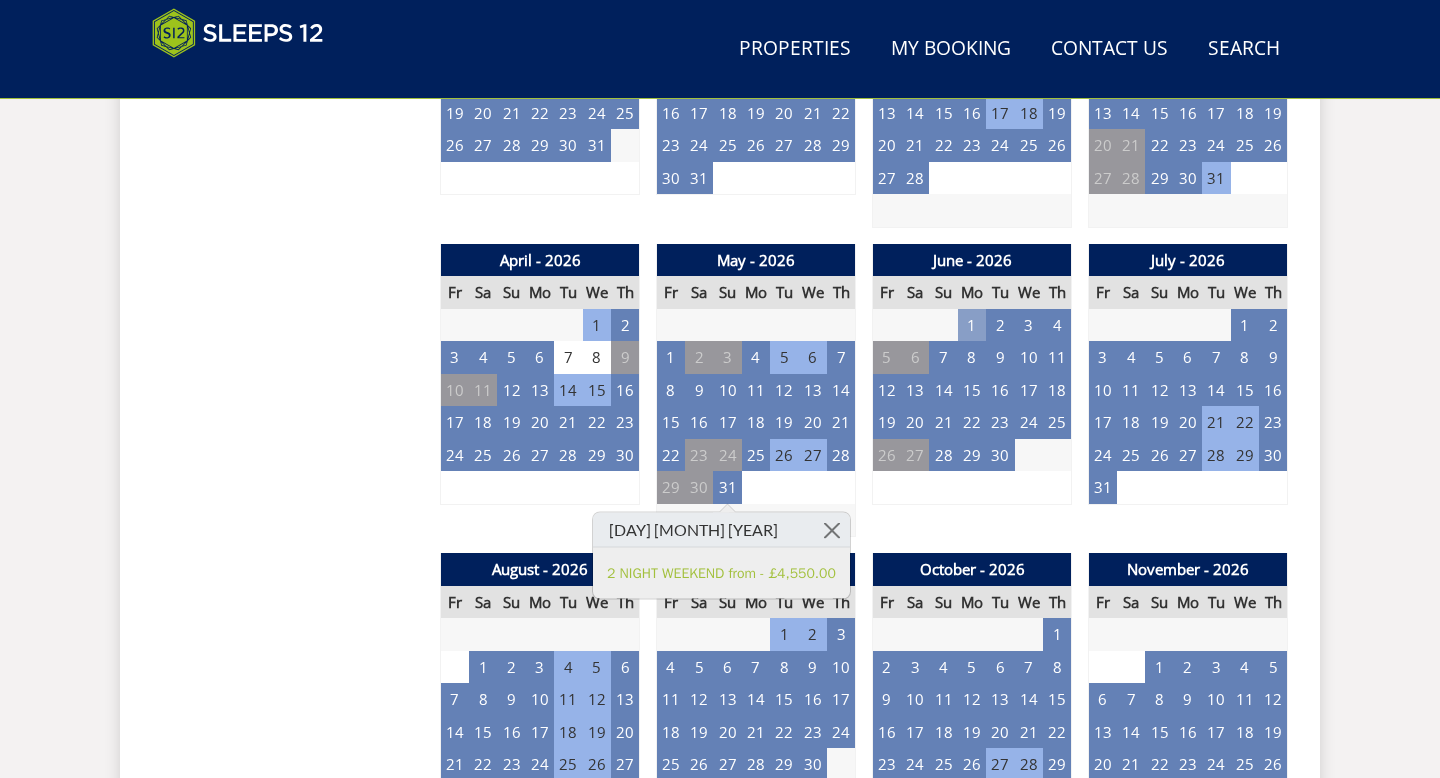 click on "1" at bounding box center (972, 325) 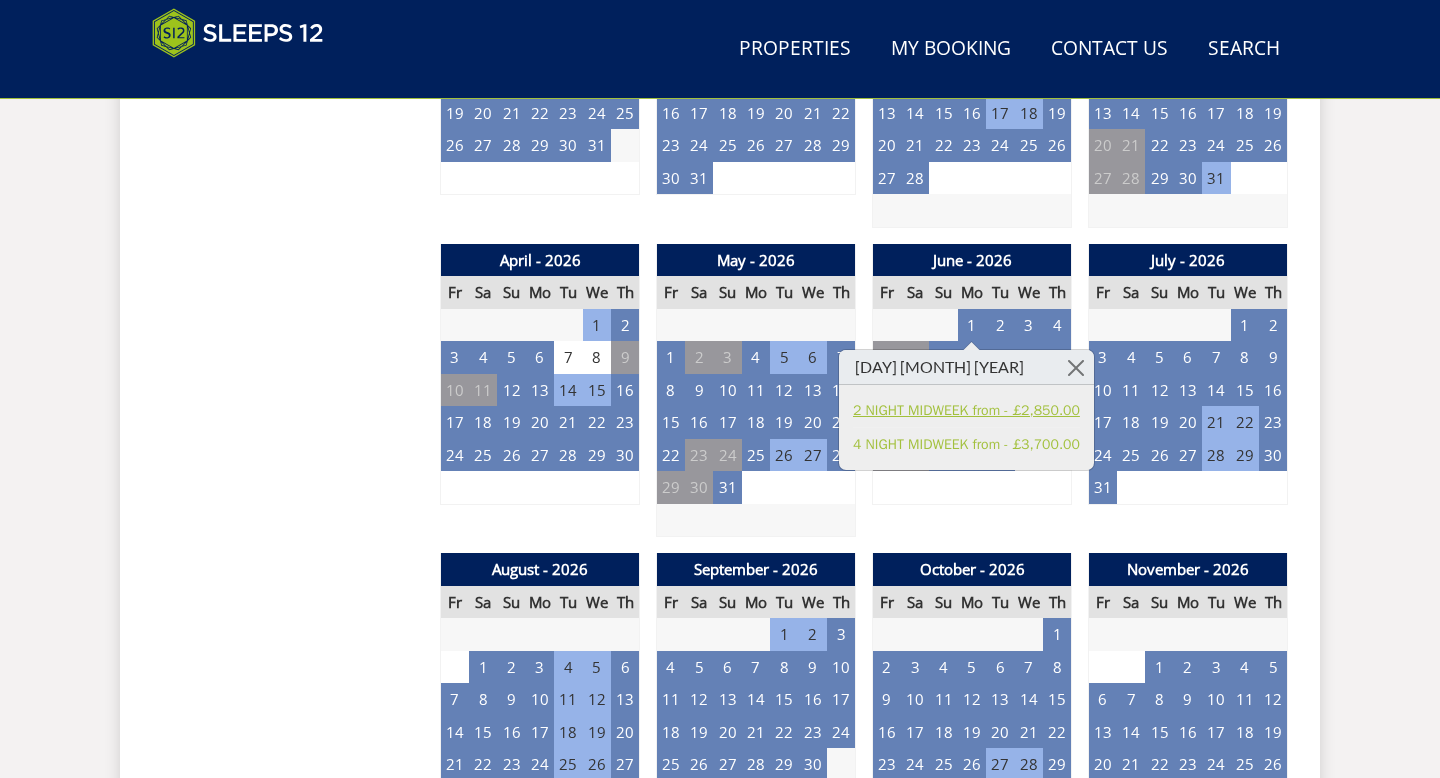 click on "2 NIGHT MIDWEEK from - £2,850.00" at bounding box center [966, 410] 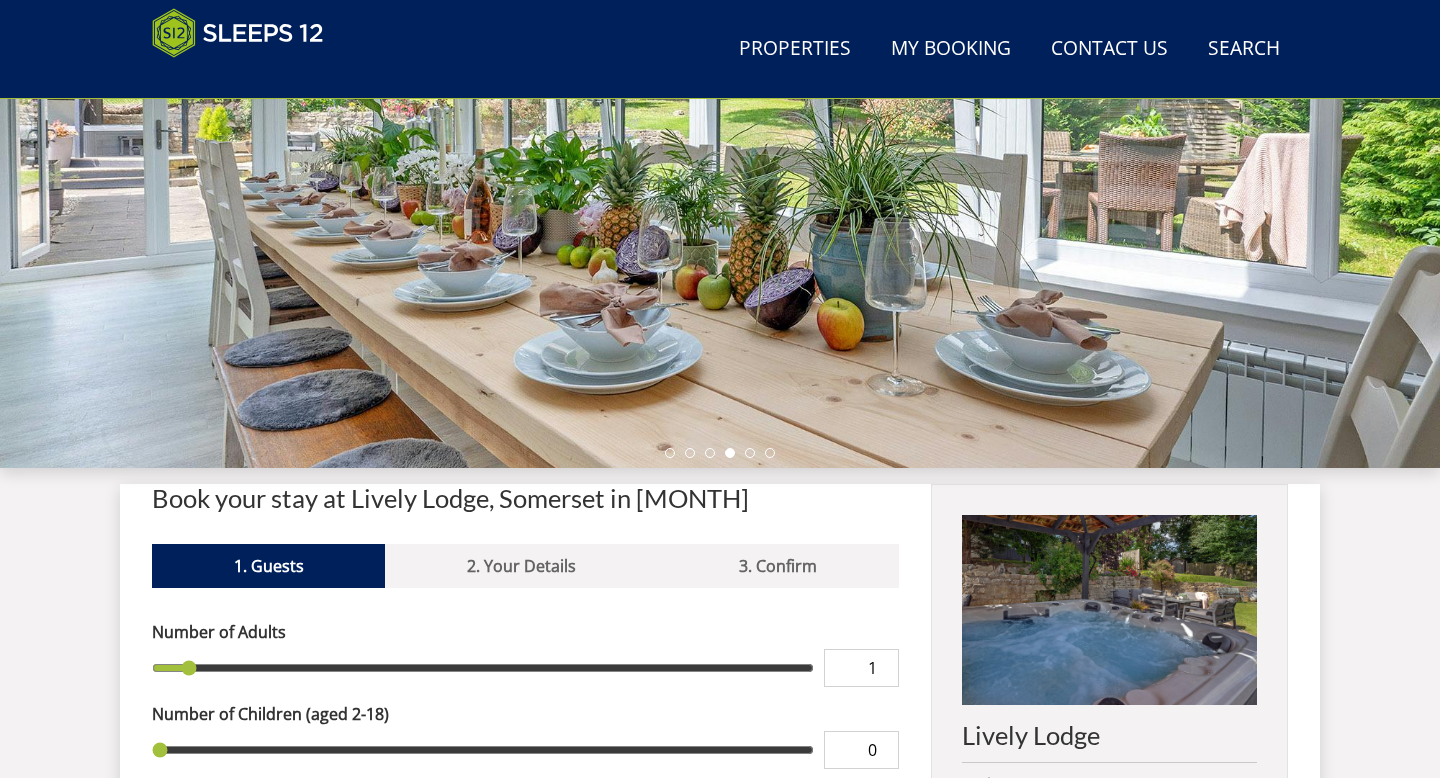 scroll, scrollTop: 320, scrollLeft: 0, axis: vertical 